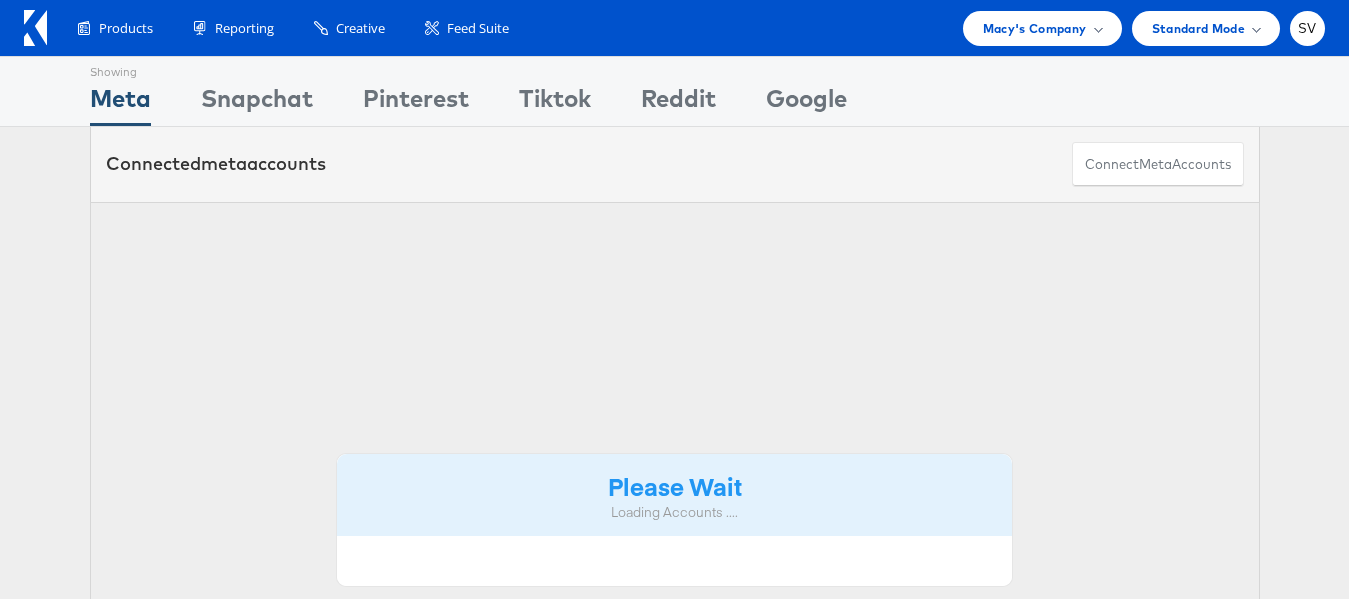 scroll, scrollTop: 0, scrollLeft: 0, axis: both 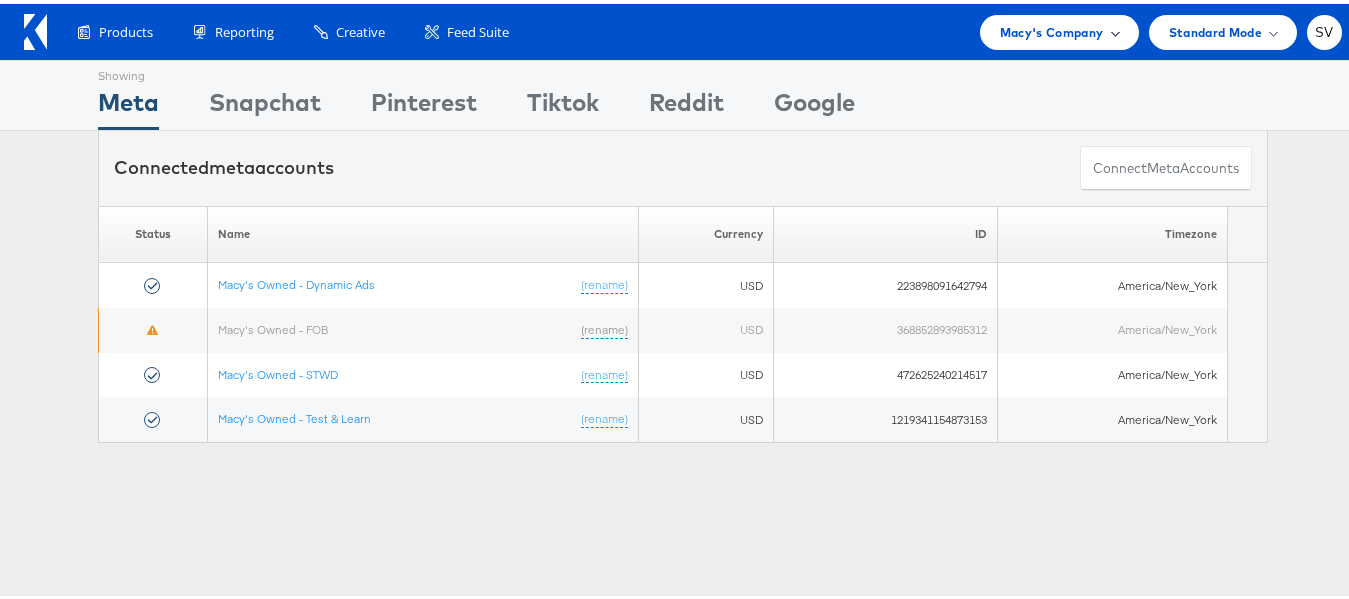 click on "Macy's Company" at bounding box center (1052, 28) 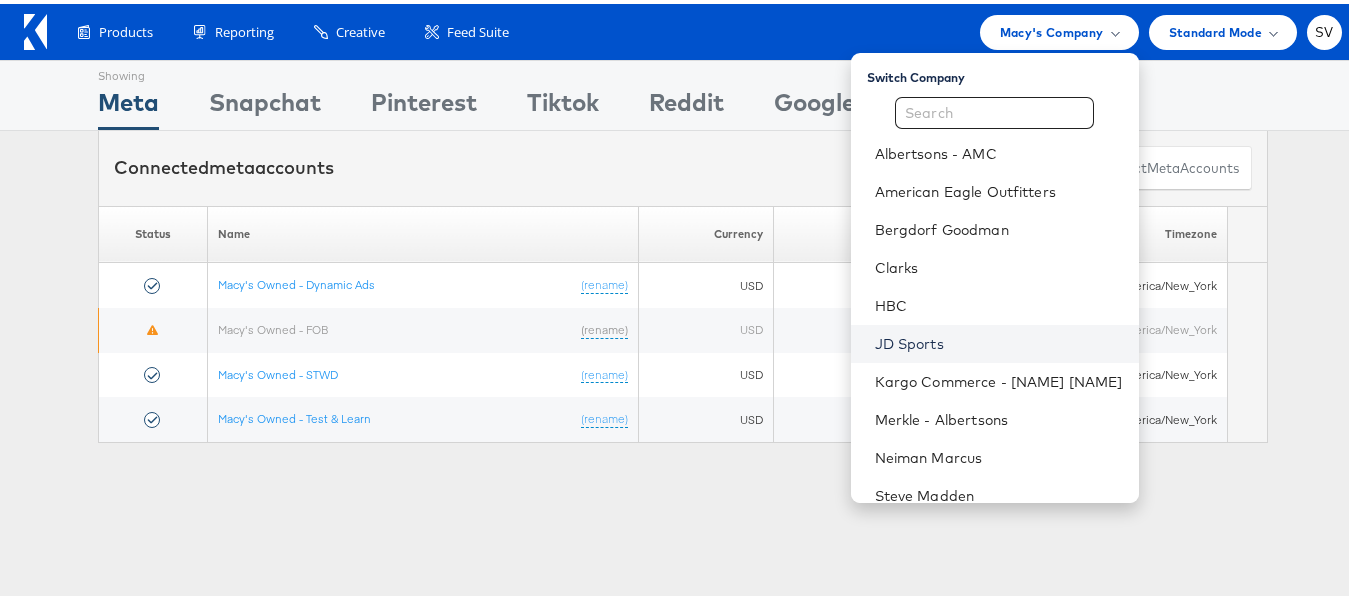 scroll, scrollTop: 58, scrollLeft: 0, axis: vertical 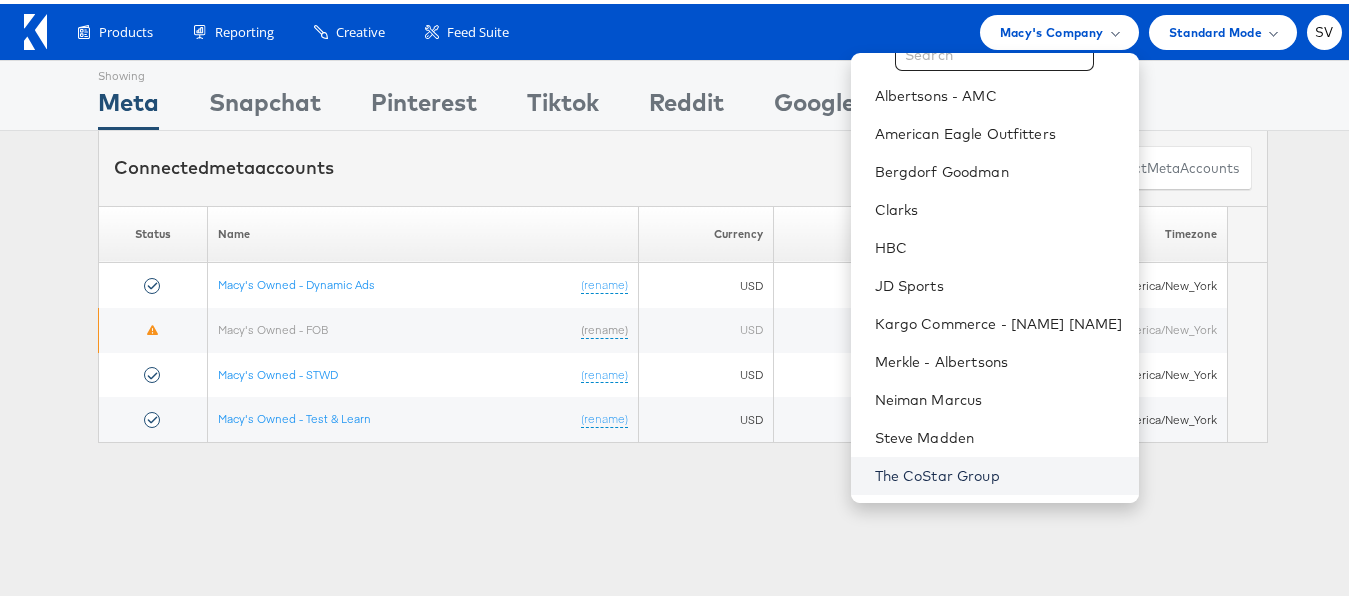 click on "The CoStar Group" at bounding box center [999, 472] 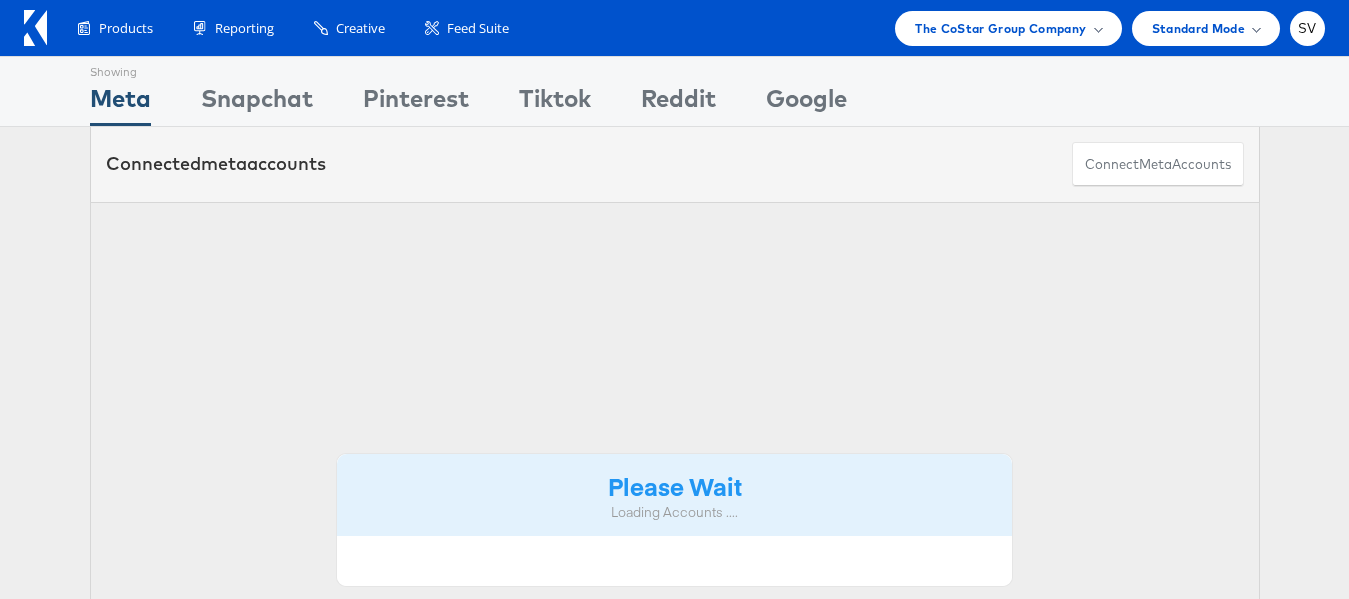 scroll, scrollTop: 0, scrollLeft: 0, axis: both 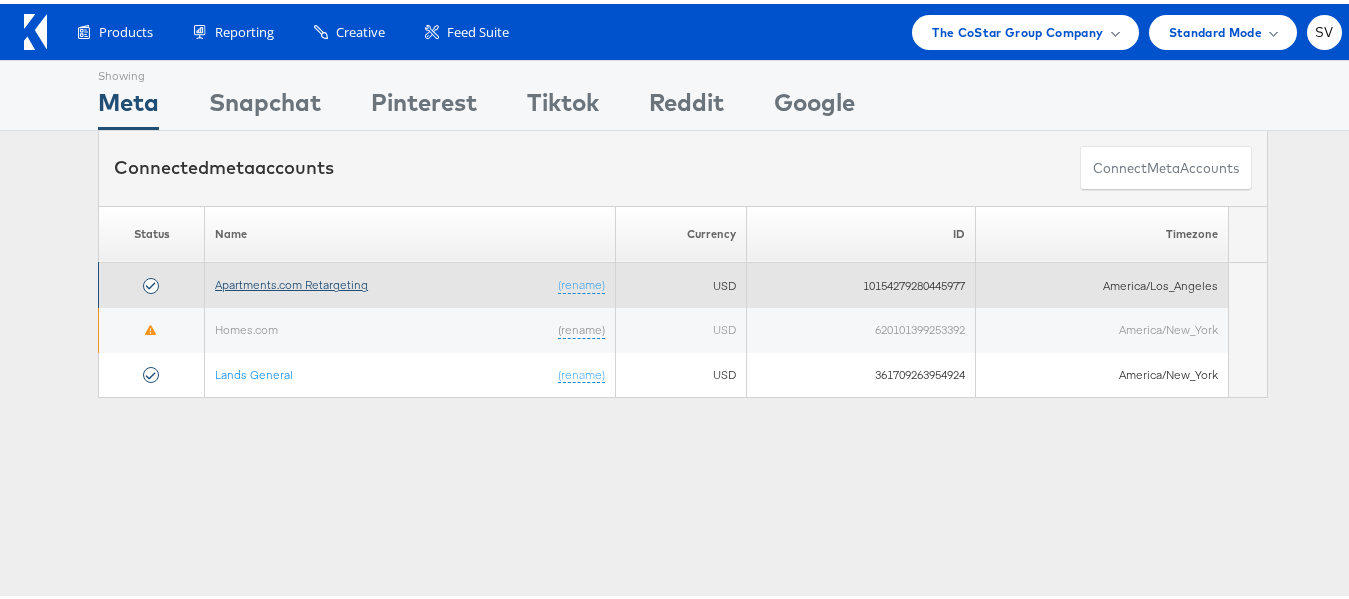 click on "Apartments.com Retargeting" at bounding box center [291, 280] 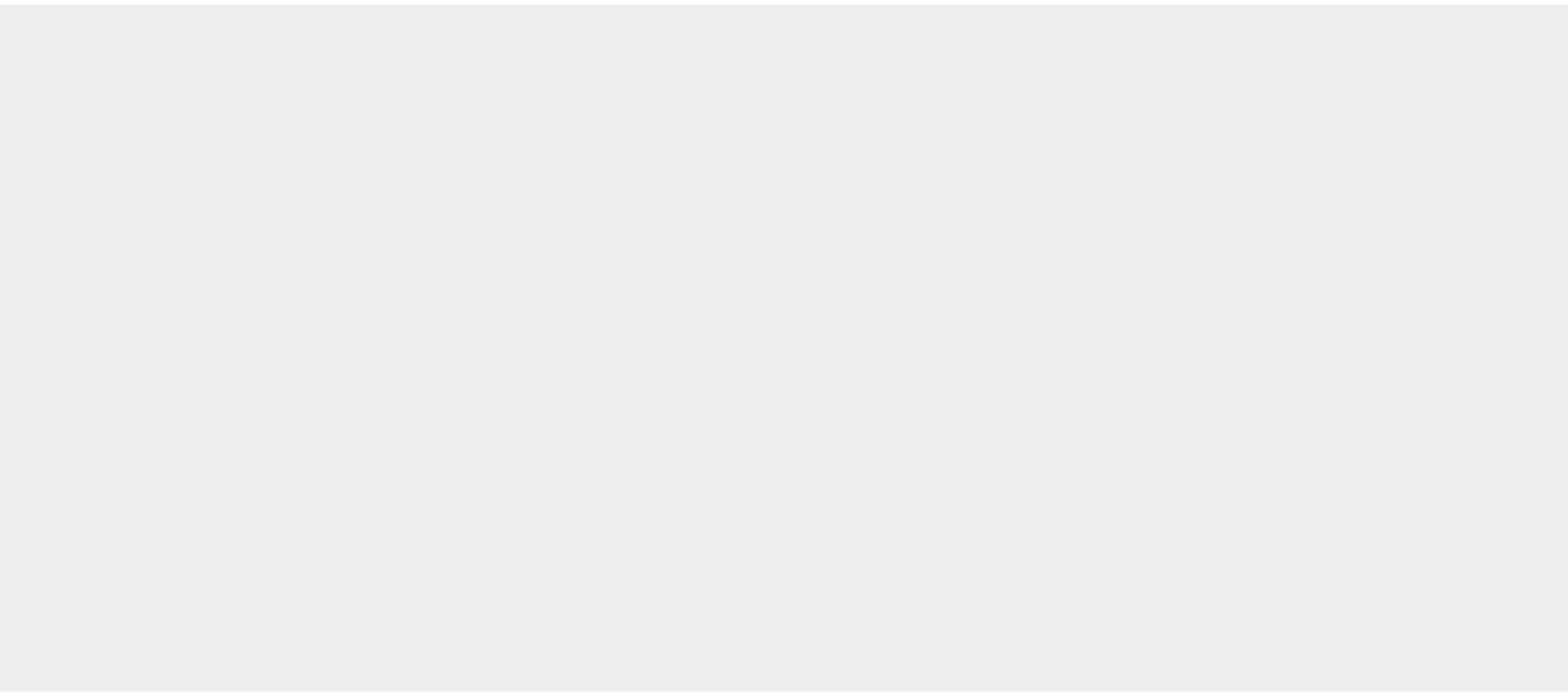 scroll, scrollTop: 0, scrollLeft: 0, axis: both 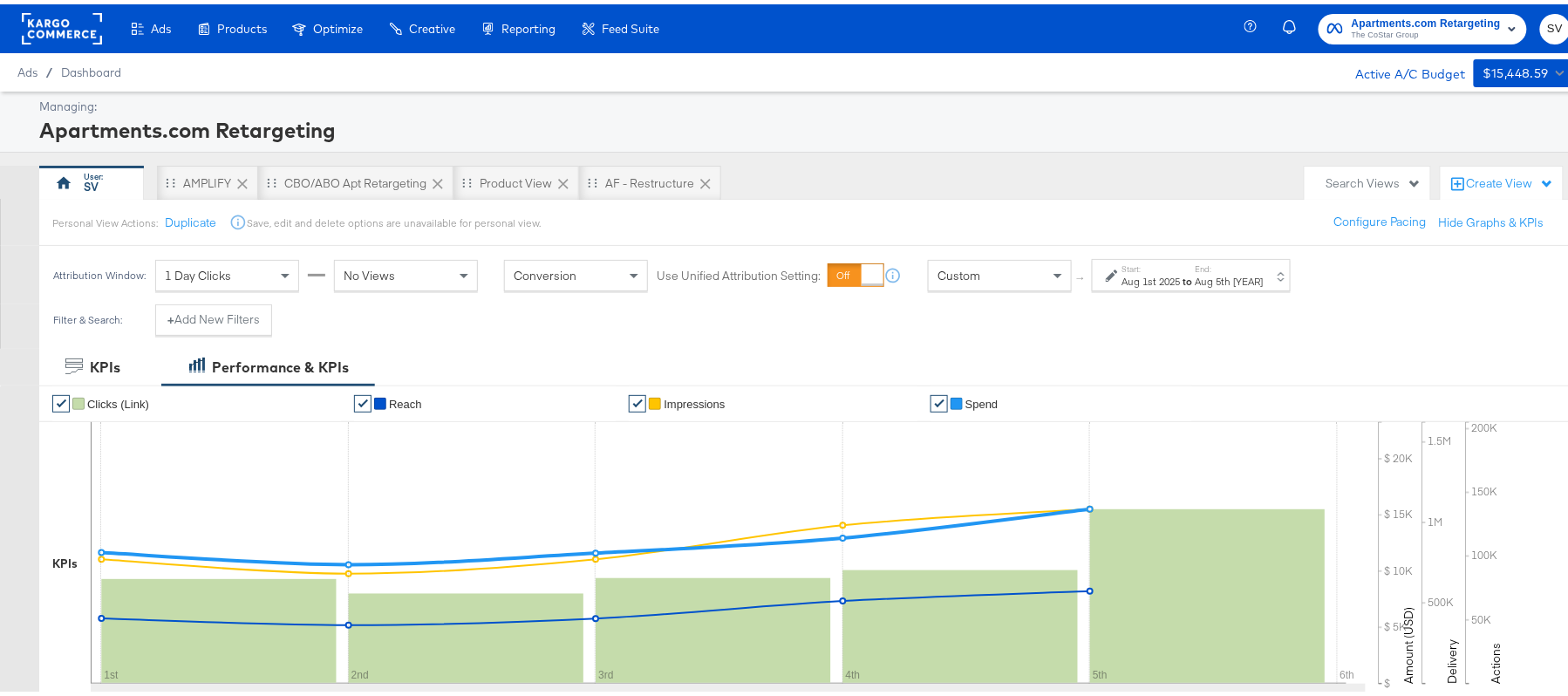 click on "to" at bounding box center (1188, 276) 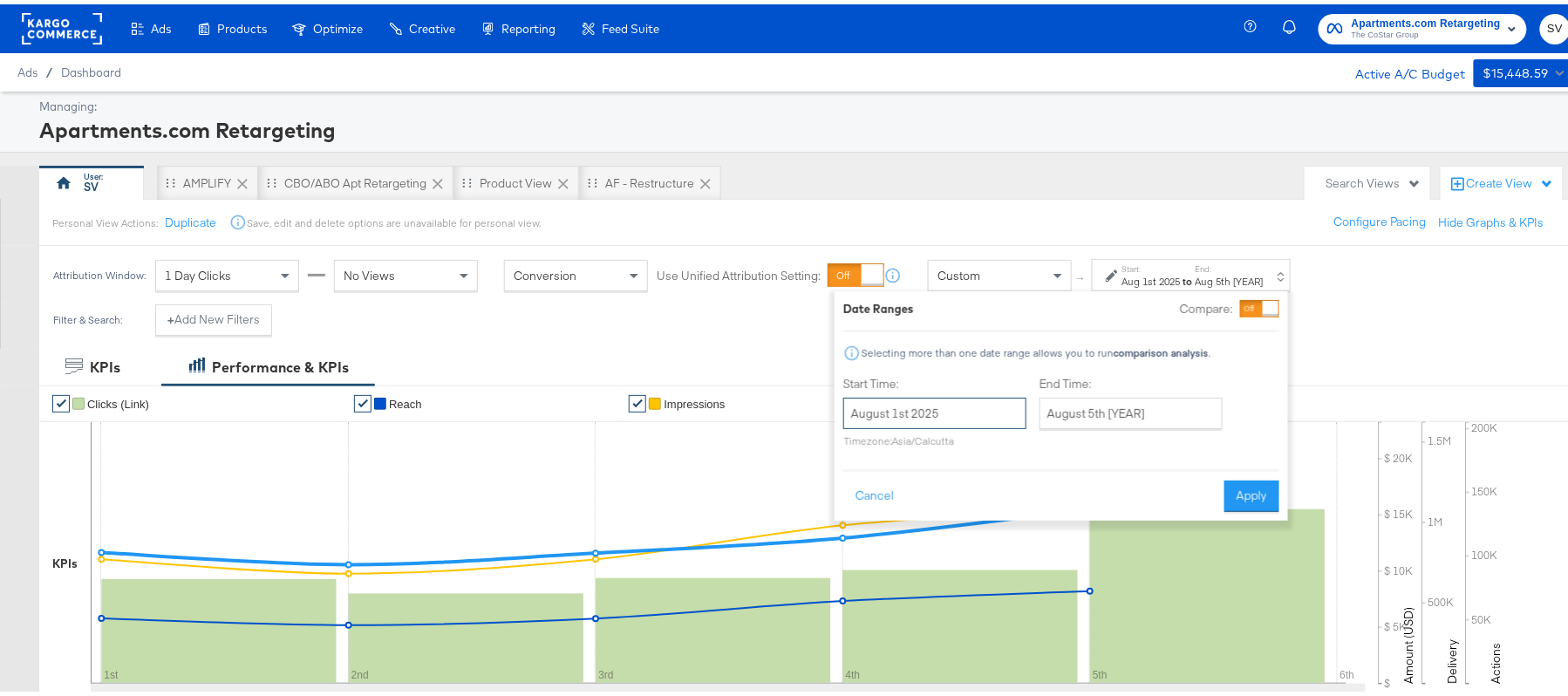 click on "August 1st 2025" at bounding box center [935, 409] 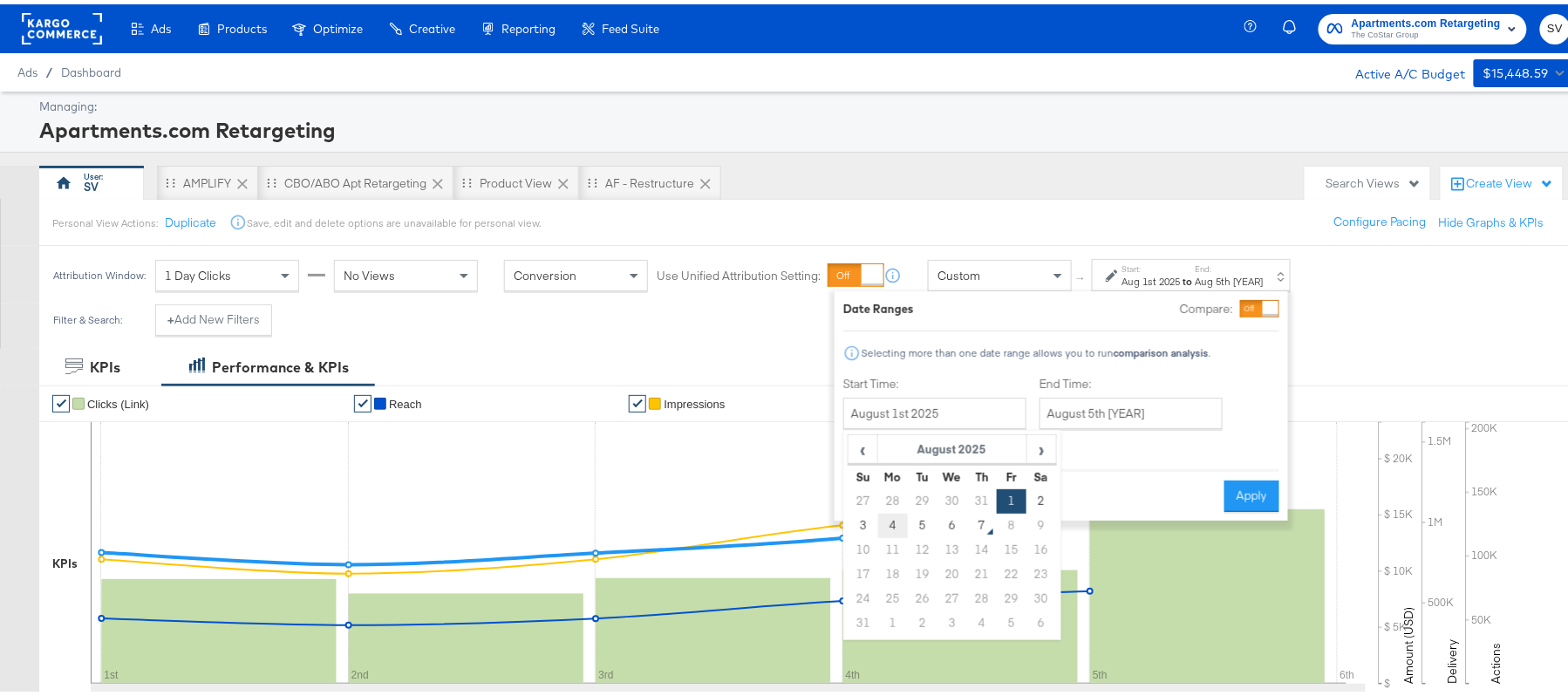 click on "4" at bounding box center [893, 522] 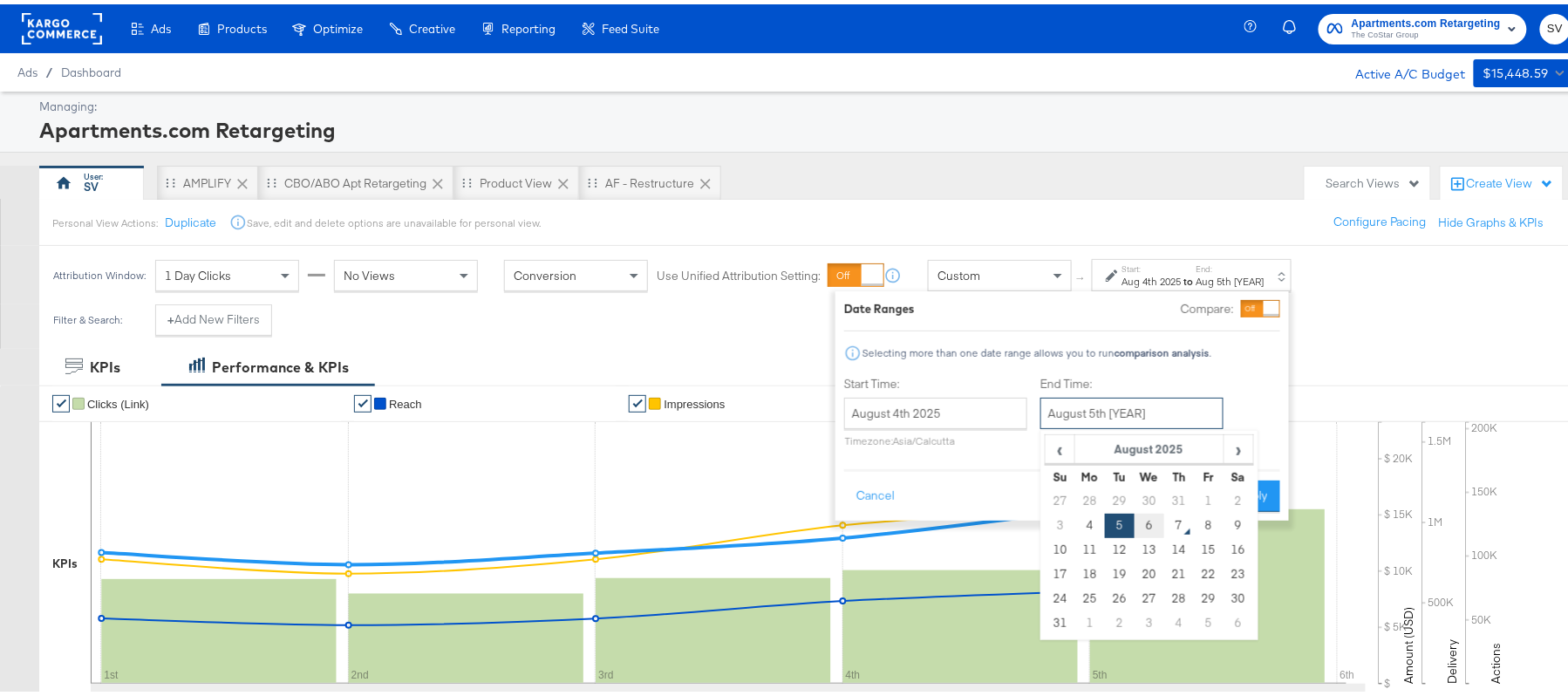 drag, startPoint x: 1113, startPoint y: 399, endPoint x: 1151, endPoint y: 531, distance: 137.36 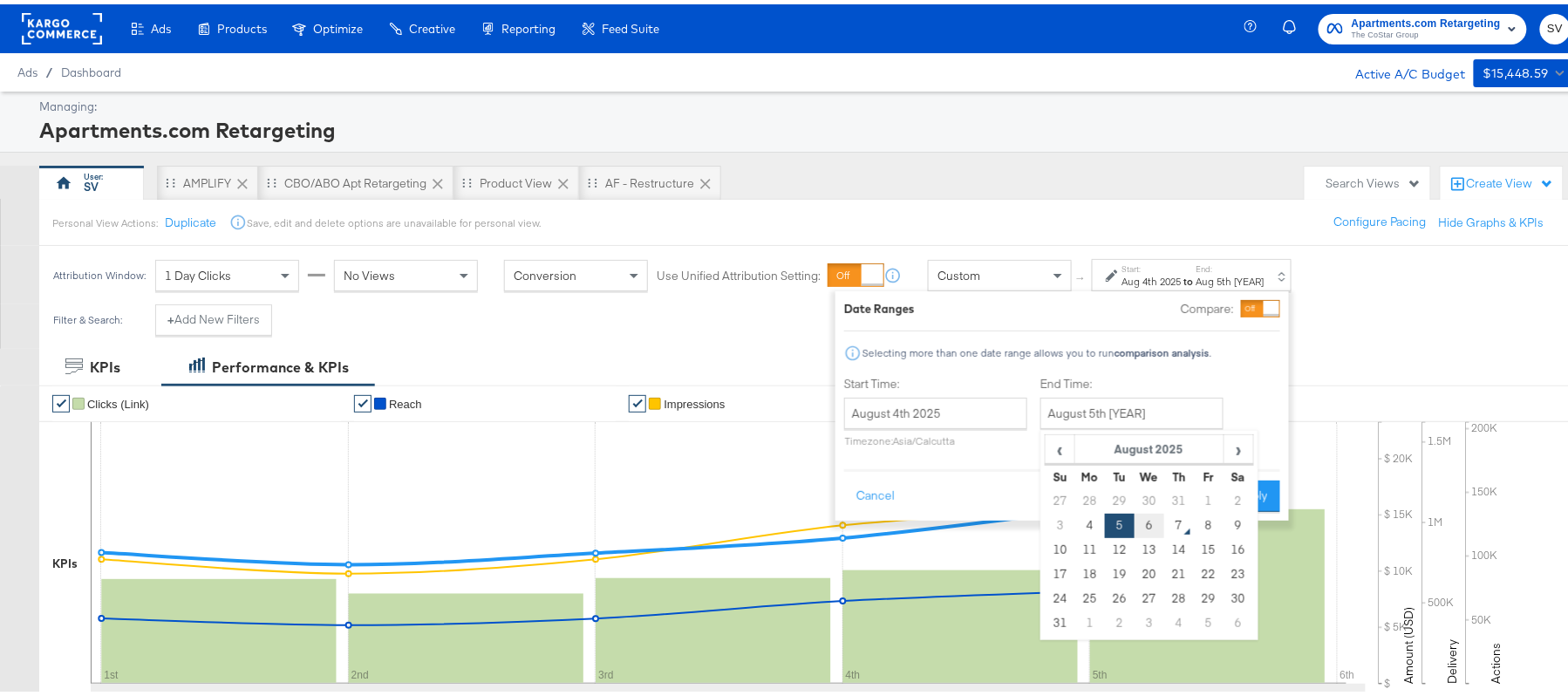 click on "6" at bounding box center [1149, 522] 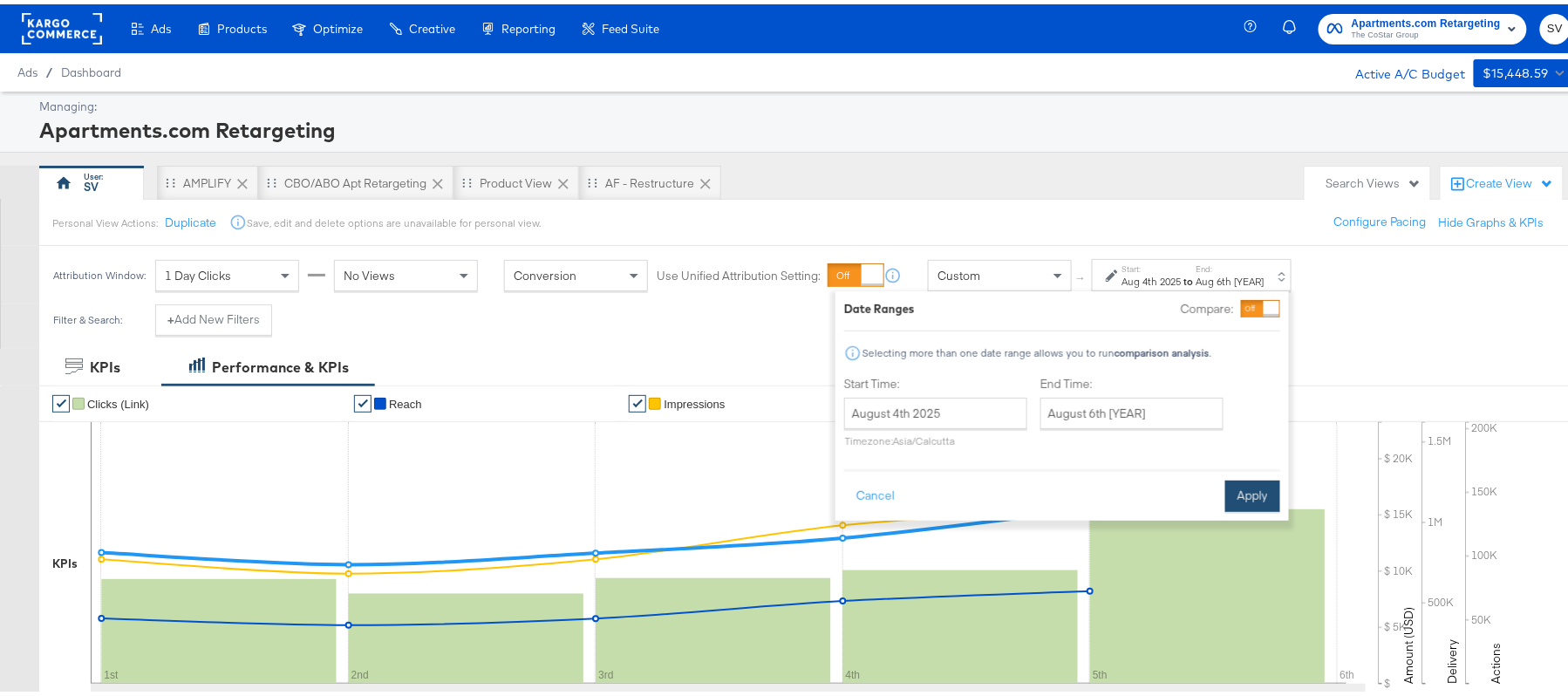 click on "Apply" at bounding box center [1252, 492] 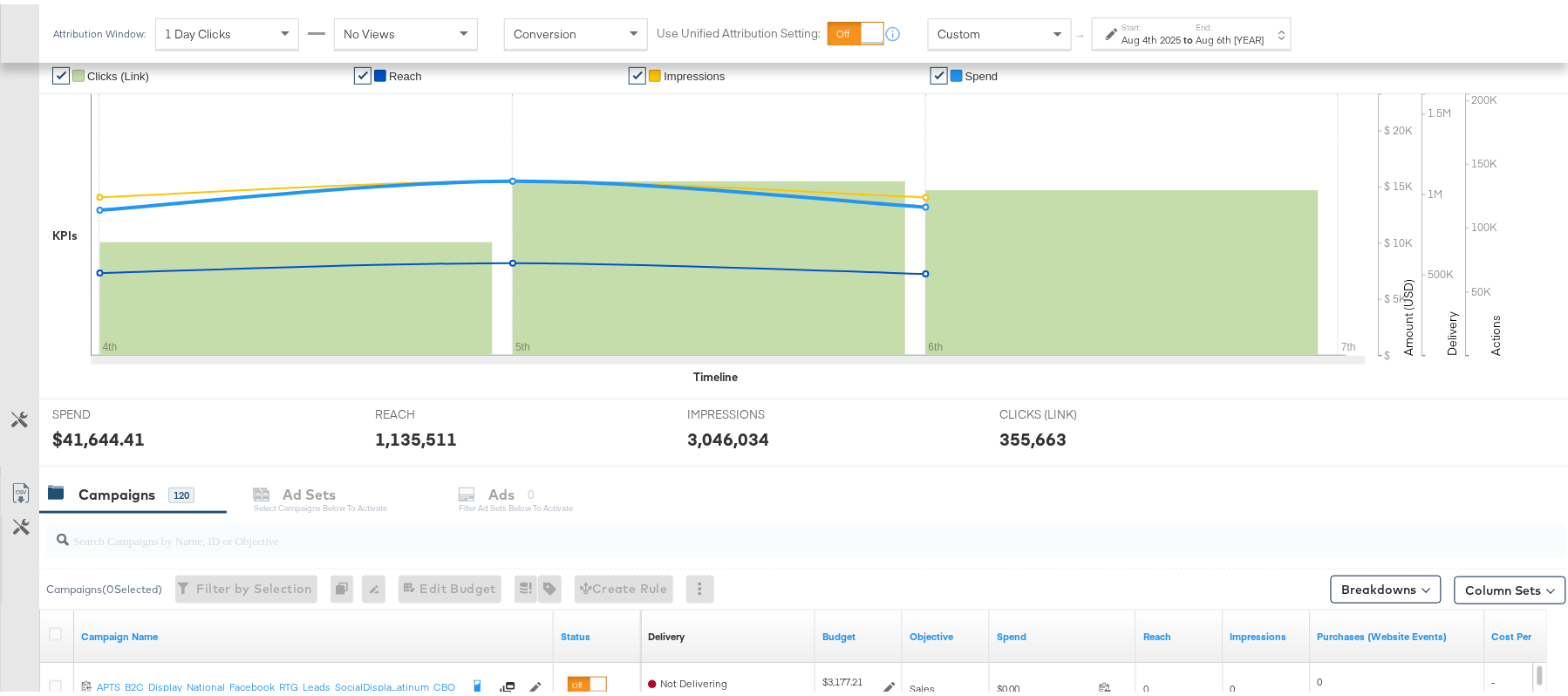 scroll, scrollTop: 329, scrollLeft: 0, axis: vertical 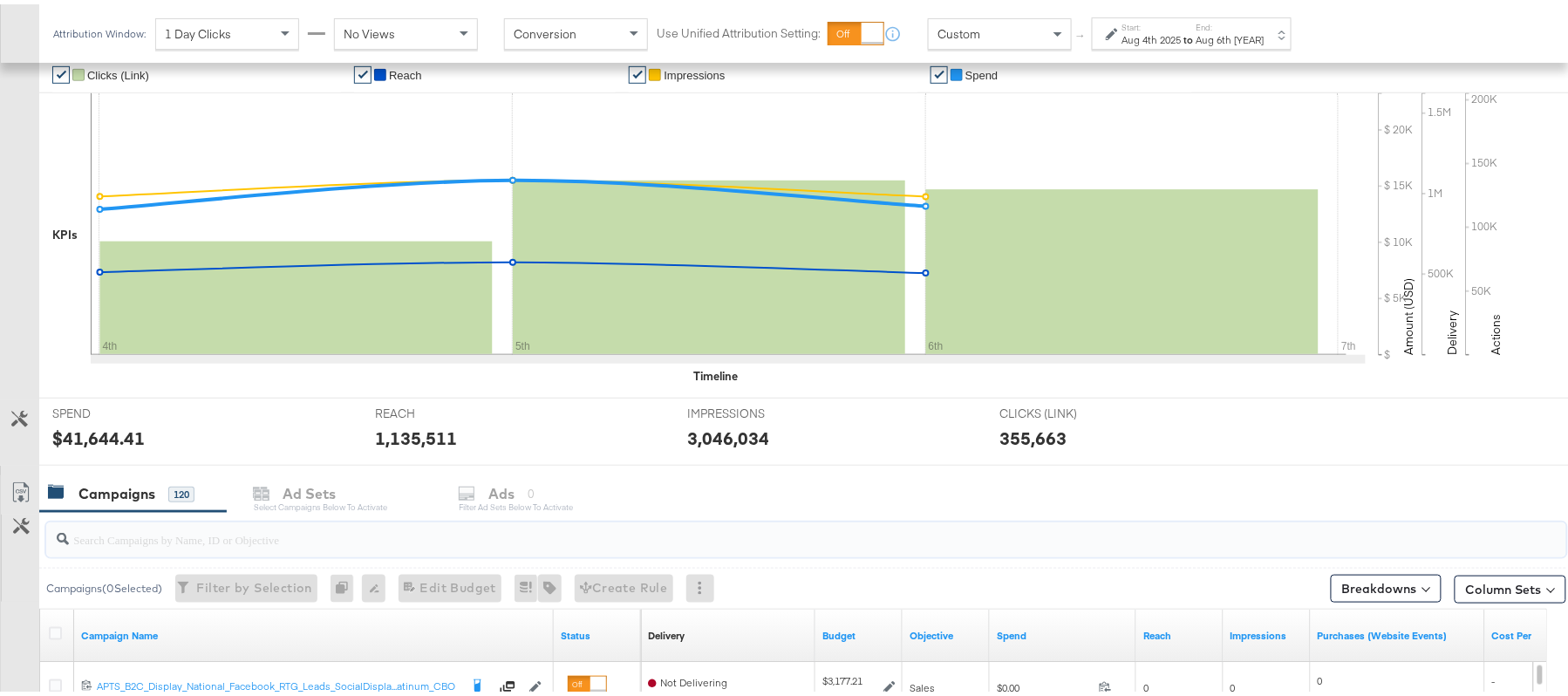 click at bounding box center [748, 528] 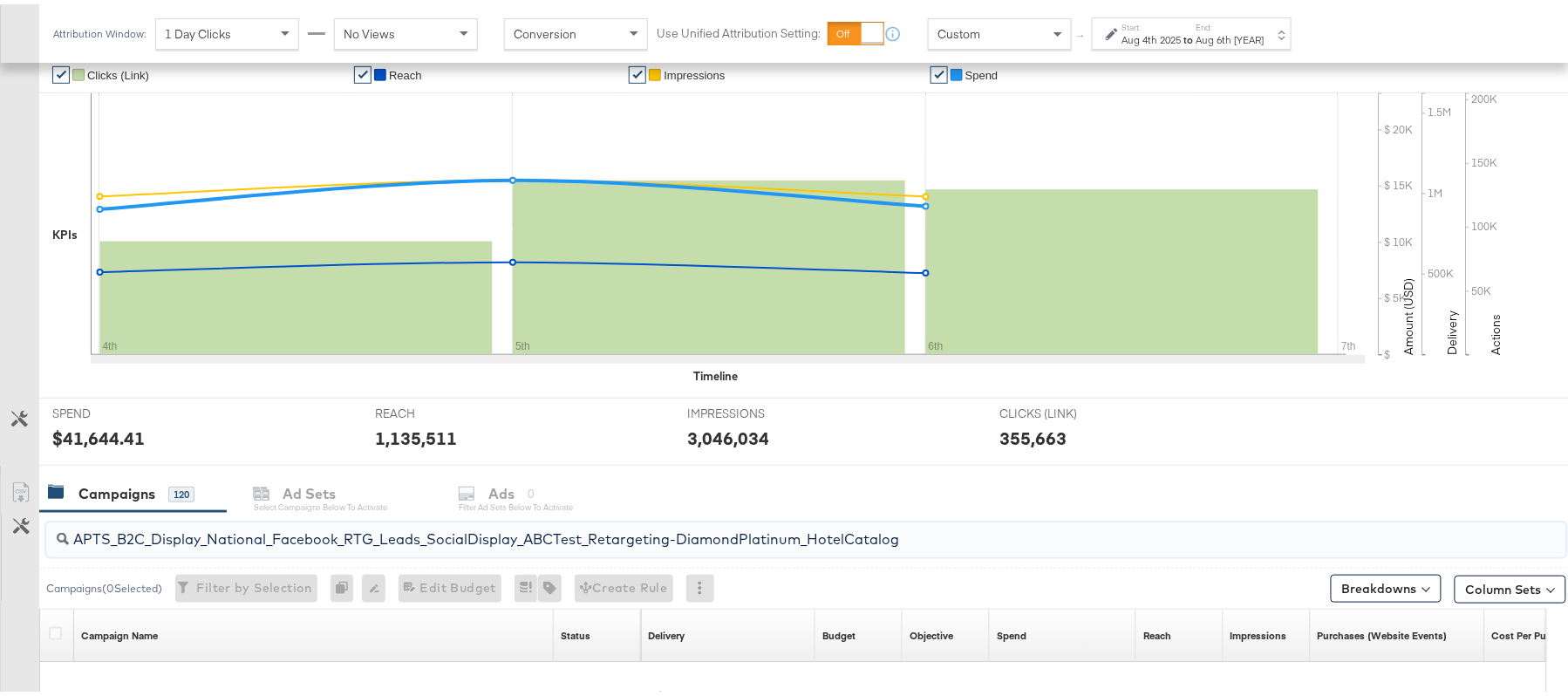 scroll, scrollTop: 577, scrollLeft: 0, axis: vertical 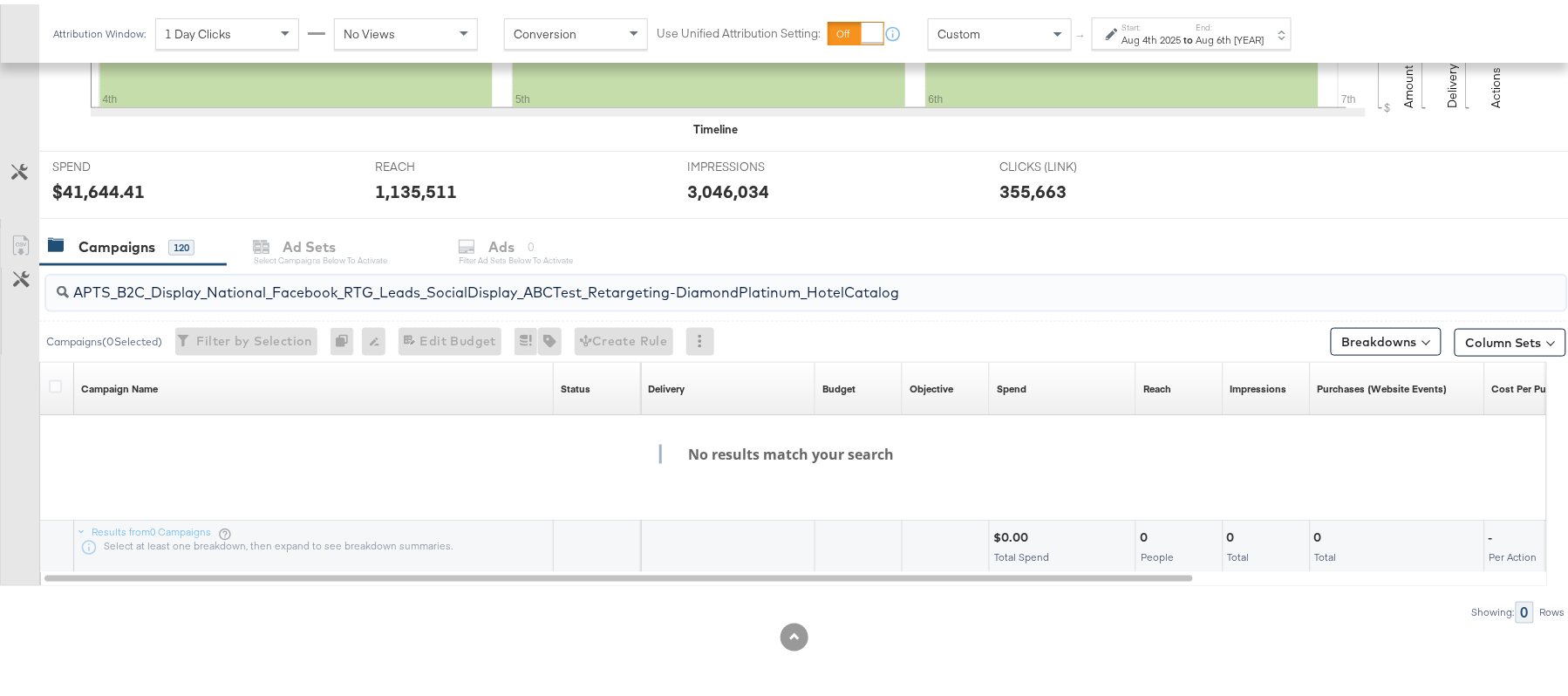 type on "APTS_B2C_Display_National_Facebook_RTG_Leads_SocialDisplay_ABCTest_Retargeting-DiamondPlatinum_HotelCatalog" 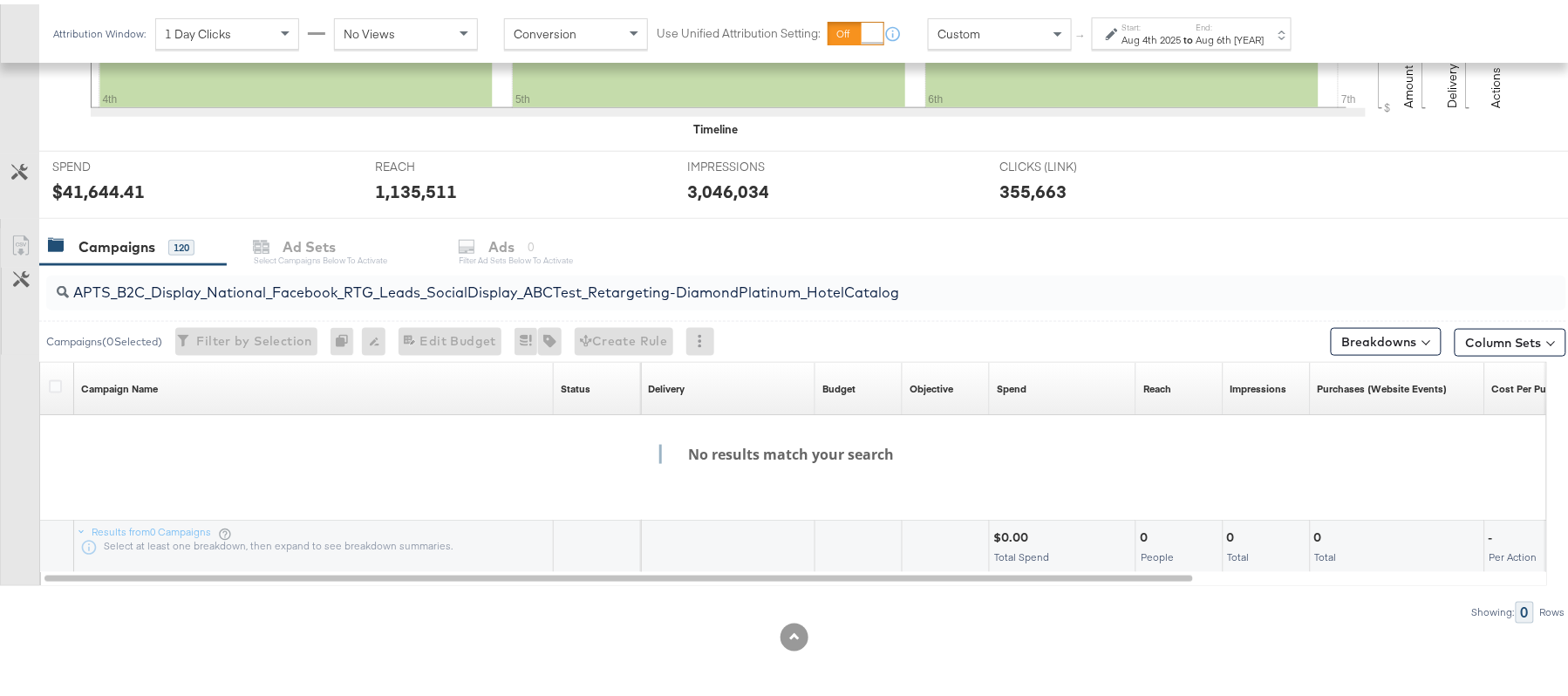 click on "Aug 4th 2025" at bounding box center (1152, 36) 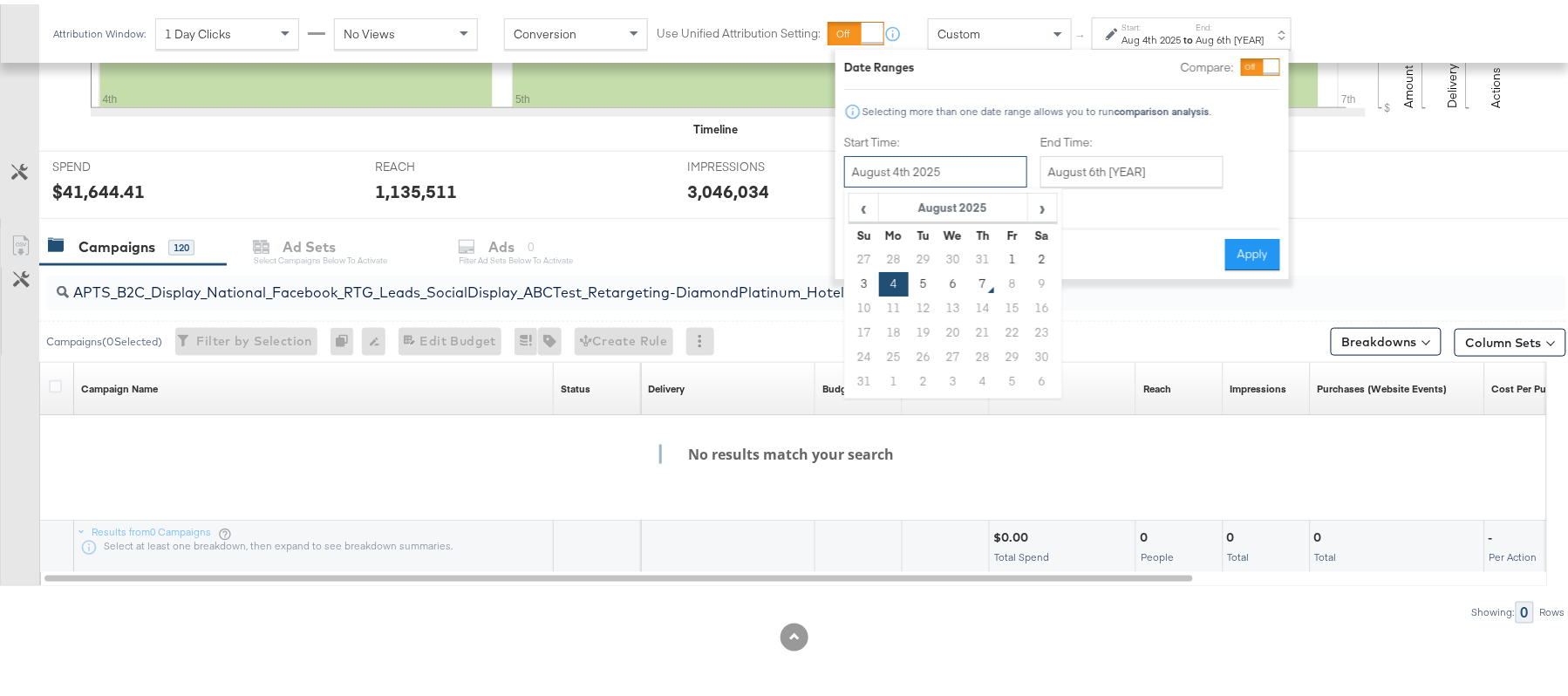 click on "August 4th 2025" at bounding box center [936, 167] 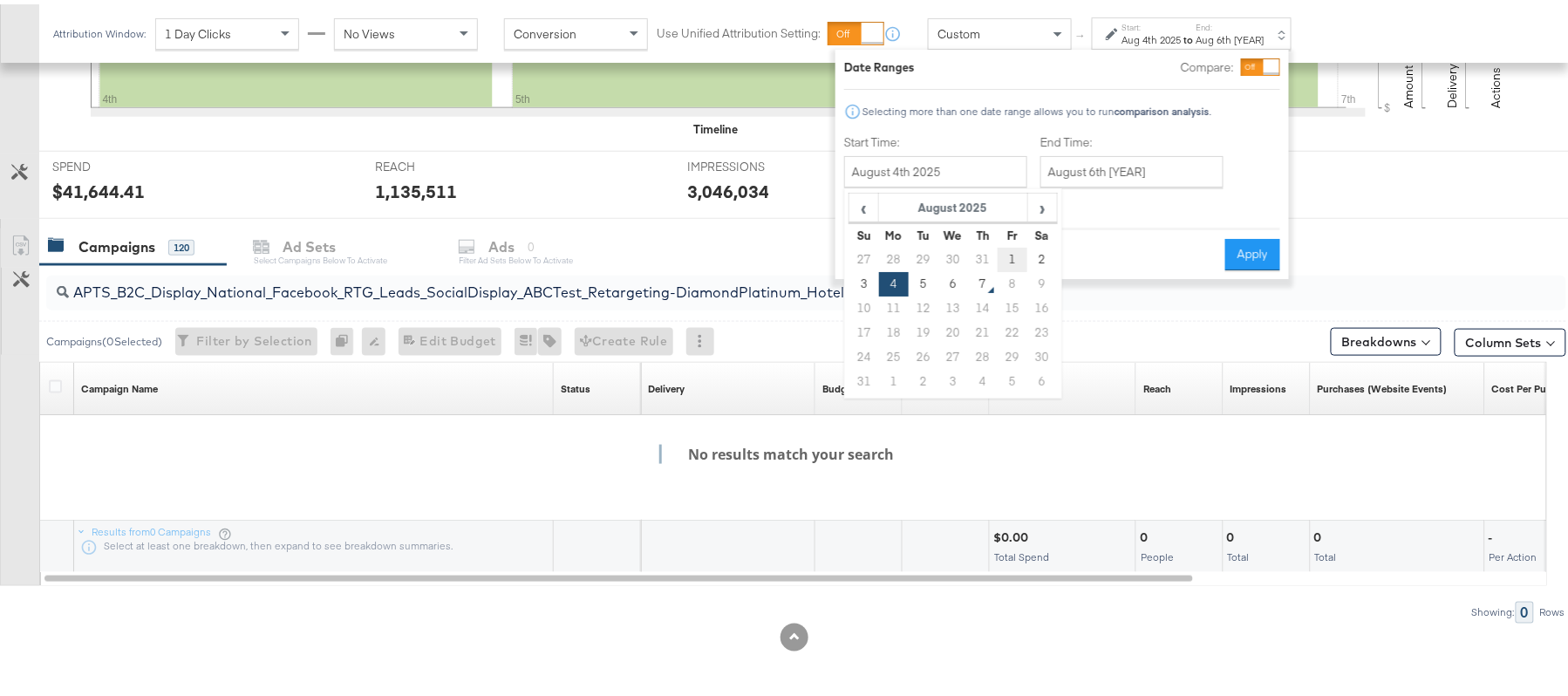 click on "1" at bounding box center [1012, 256] 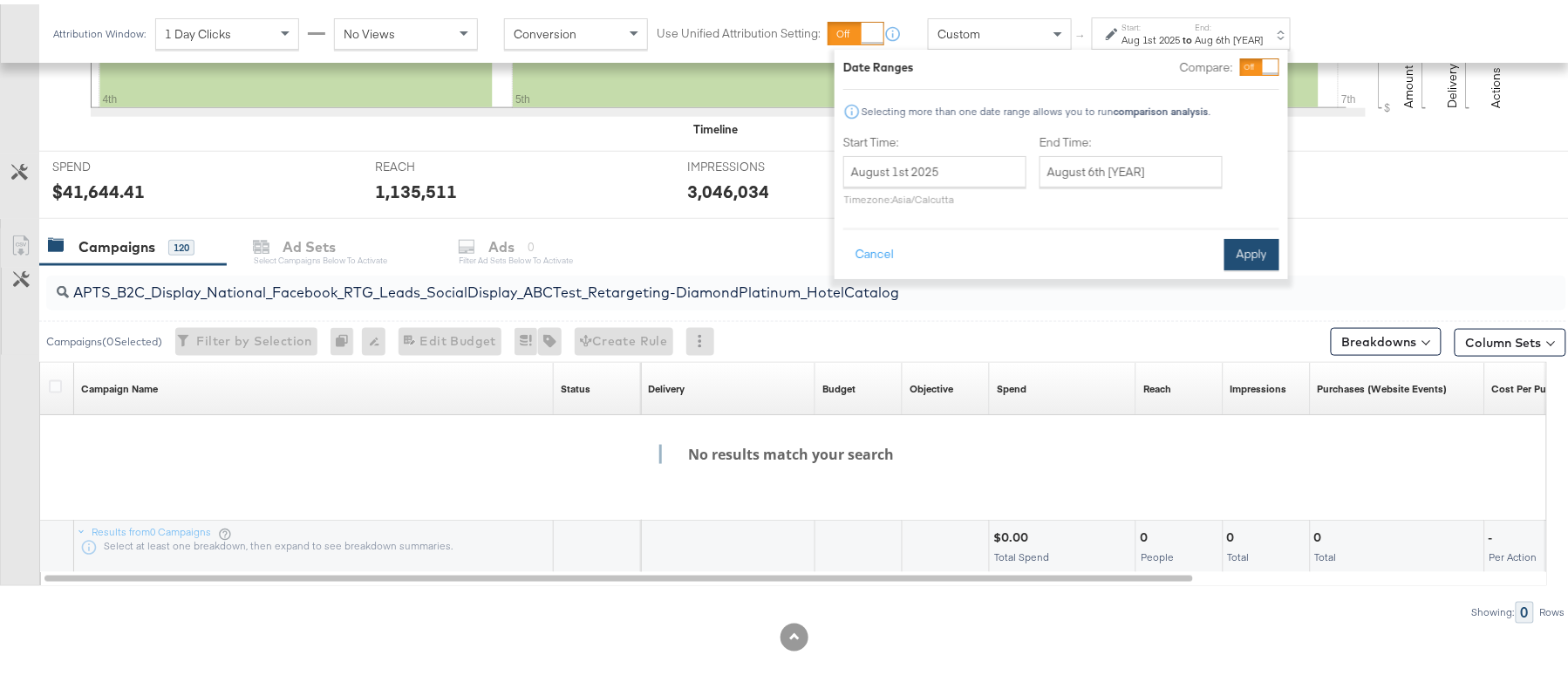 click on "Apply" at bounding box center [1251, 250] 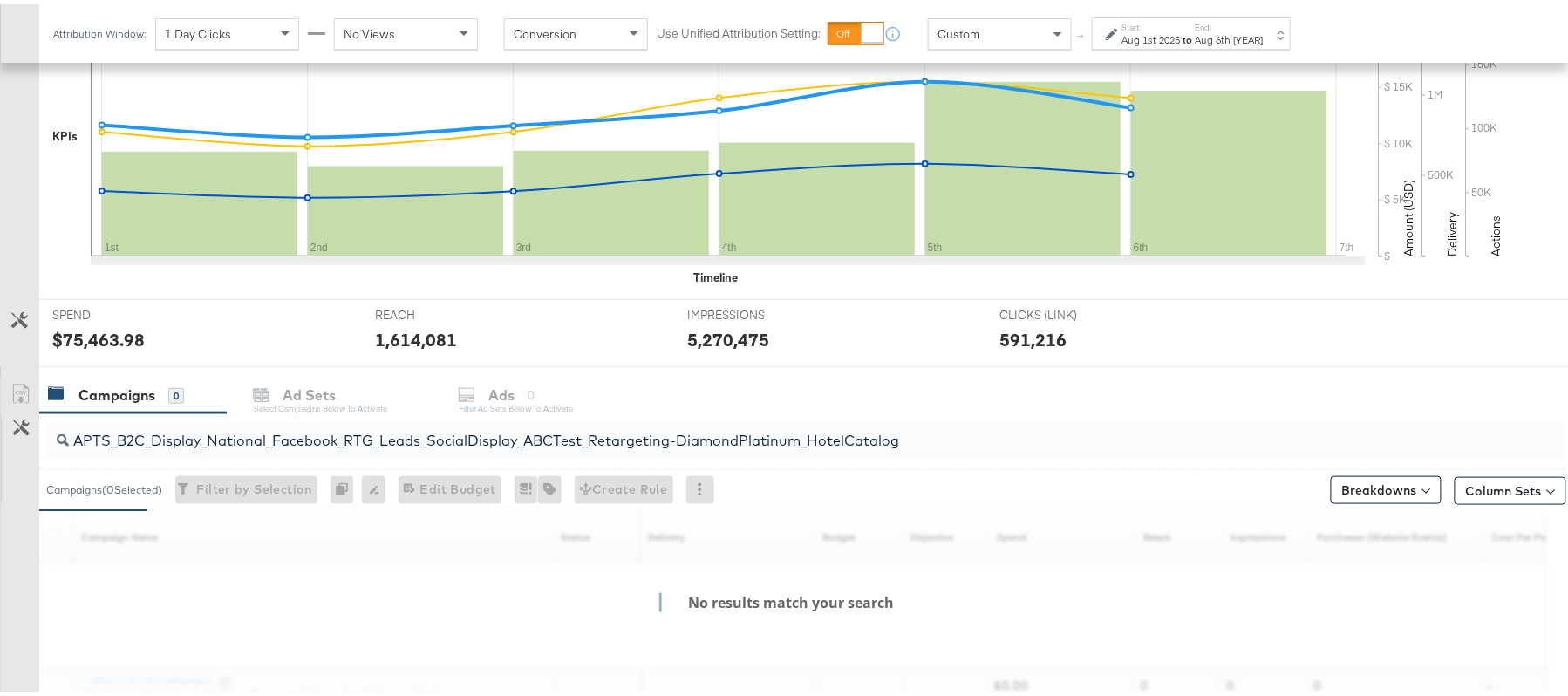 scroll, scrollTop: 577, scrollLeft: 0, axis: vertical 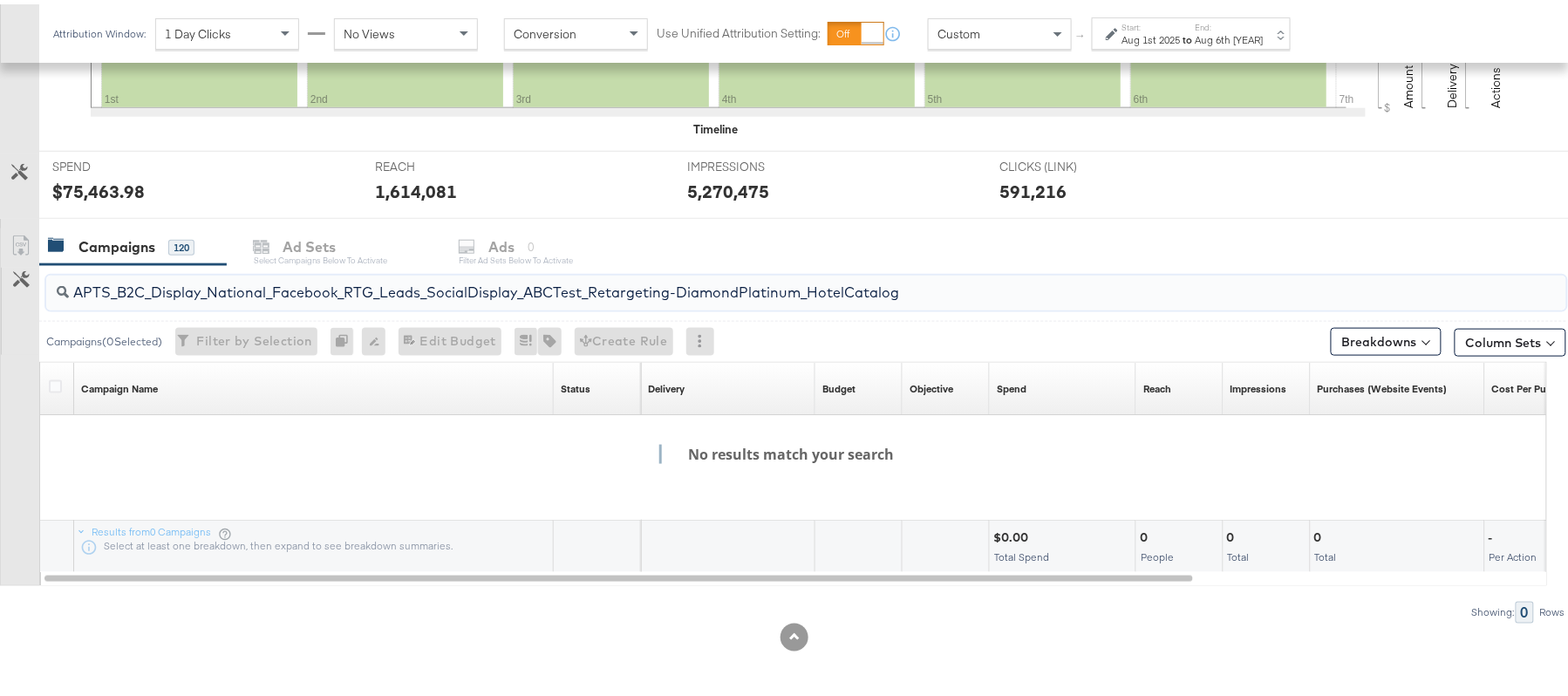 click on "APTS_B2C_Display_National_Facebook_RTG_Leads_SocialDisplay_ABCTest_Retargeting-DiamondPlatinum_HotelCatalog" at bounding box center (748, 281) 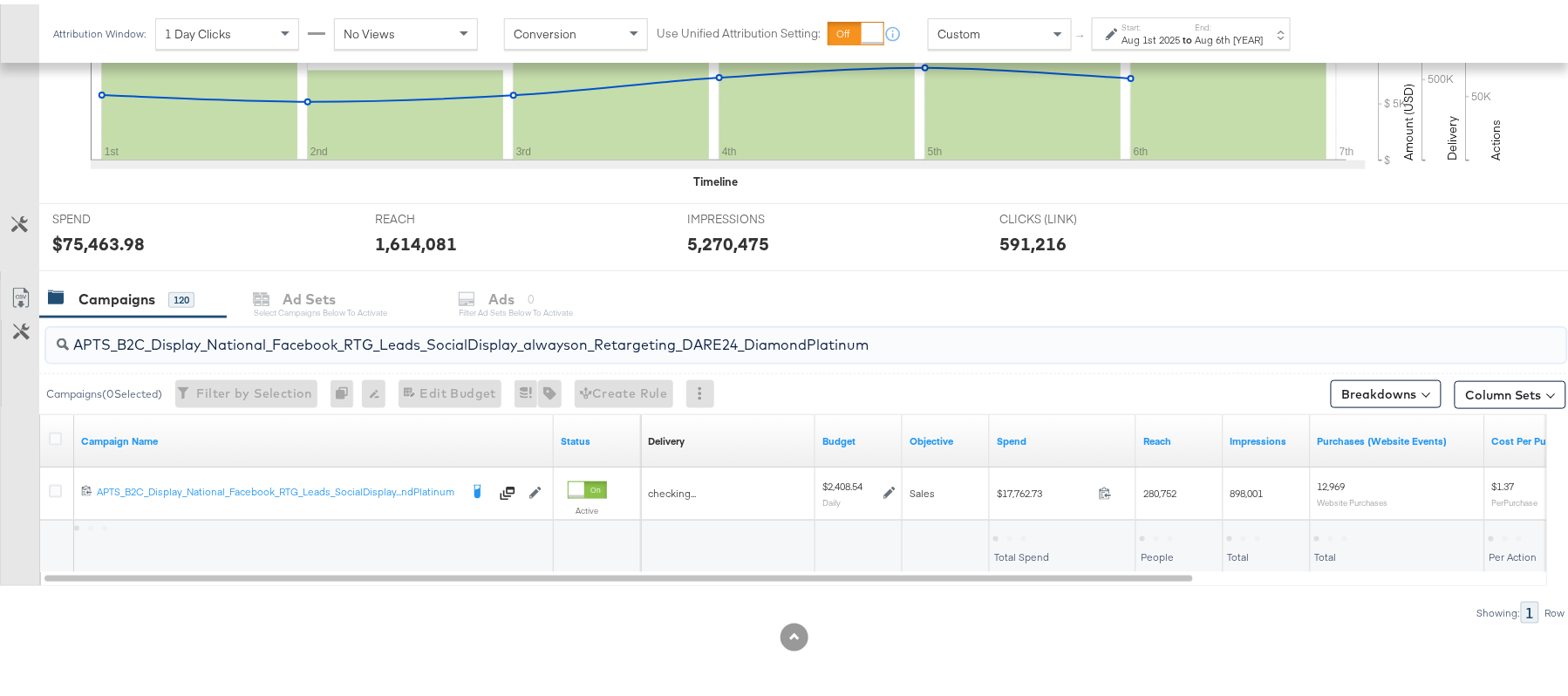 scroll, scrollTop: 525, scrollLeft: 0, axis: vertical 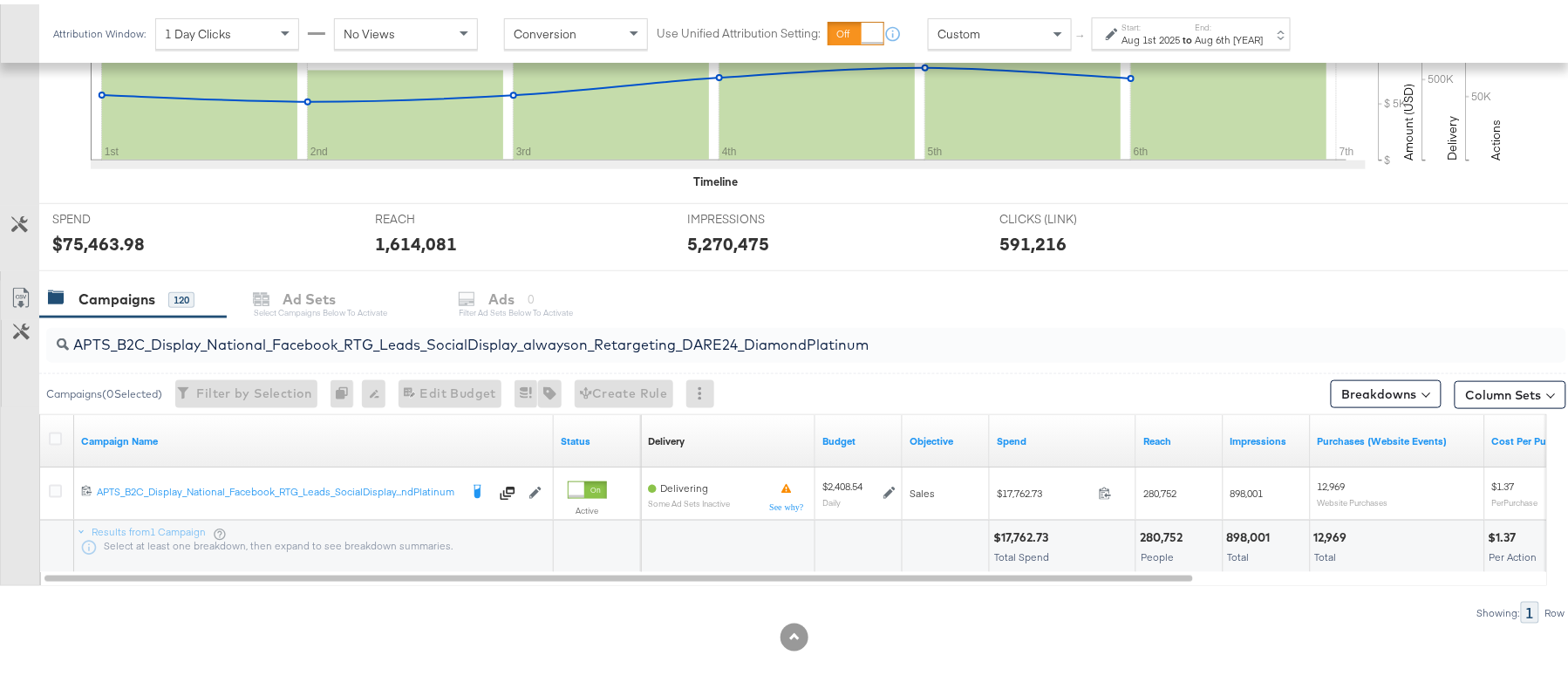 click on "$17,762.73" at bounding box center (1023, 533) 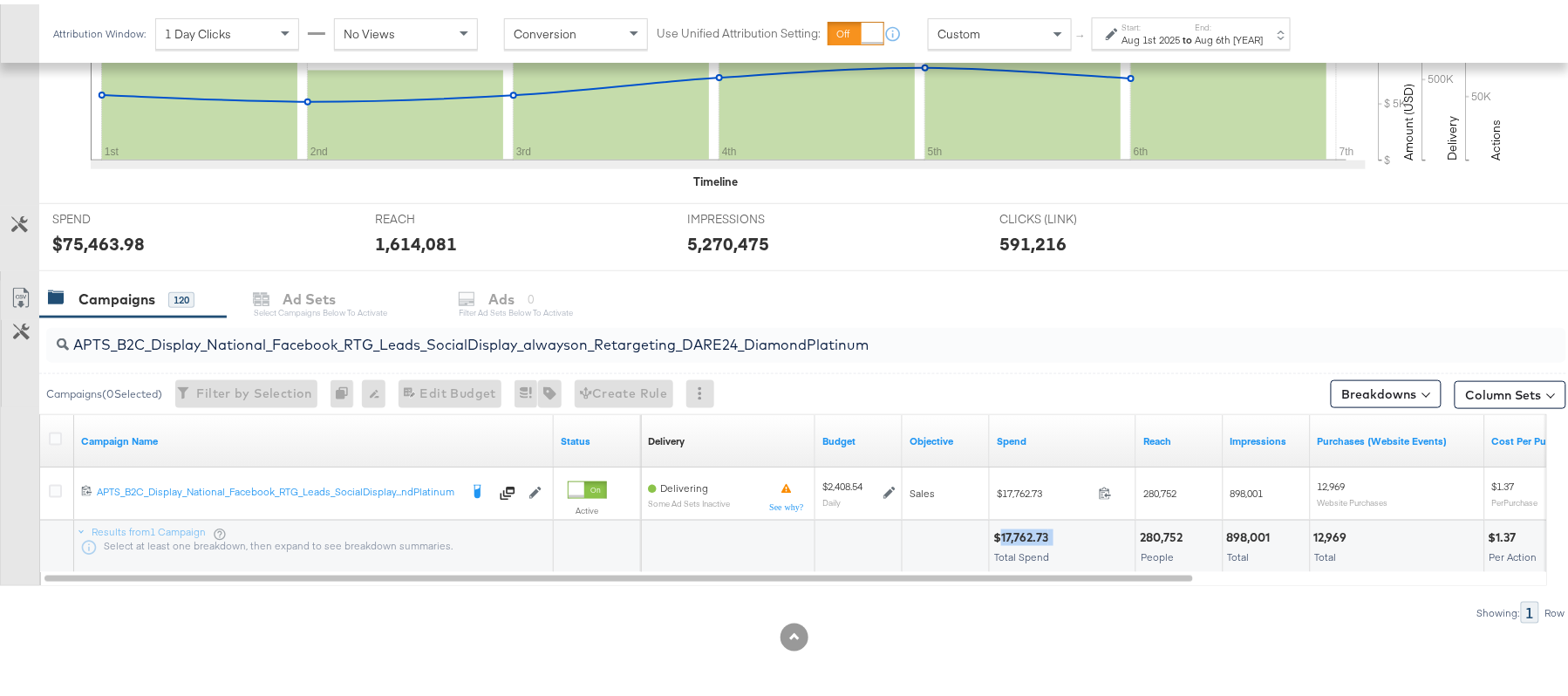 click on "$17,762.73" at bounding box center (1023, 533) 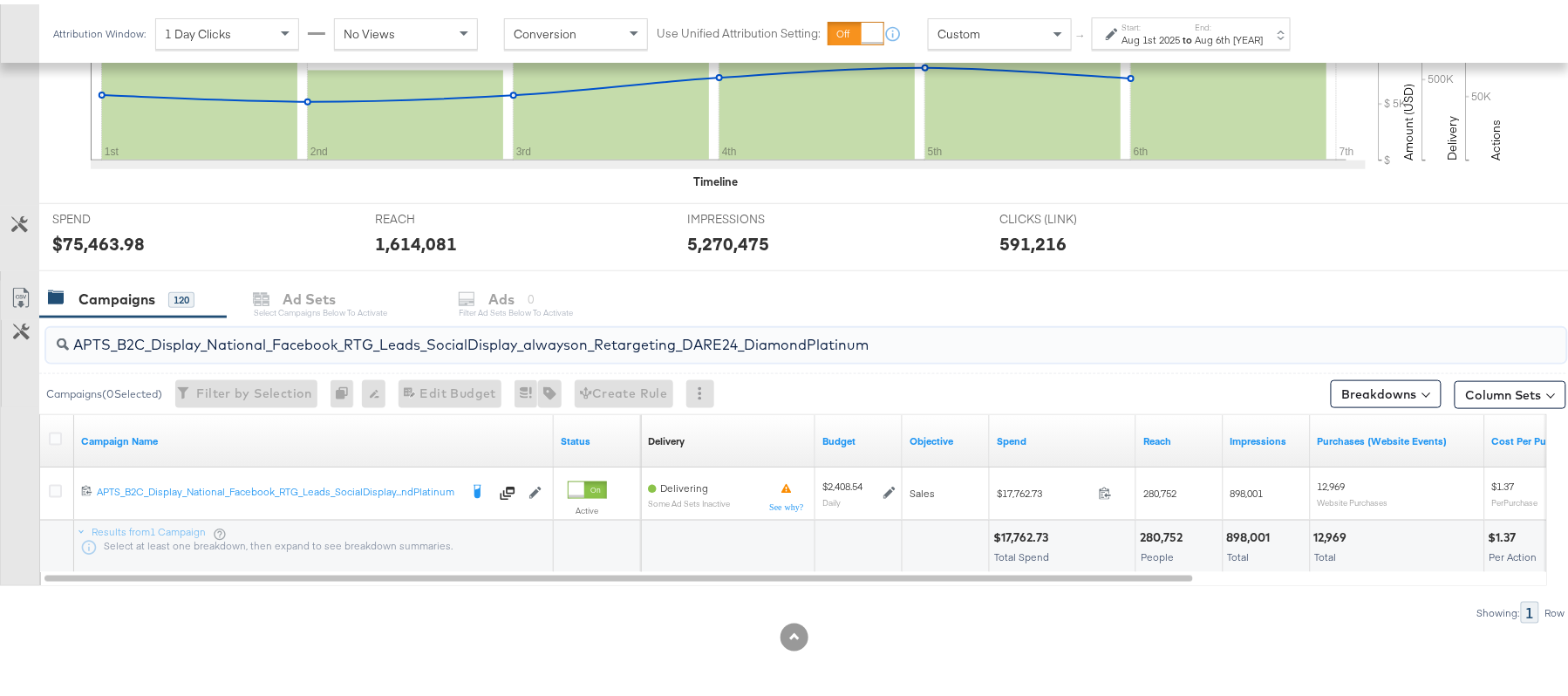 click on "APTS_B2C_Display_National_Facebook_RTG_Leads_SocialDisplay_alwayson_Retargeting_DARE24_DiamondPlatinum" at bounding box center (748, 333) 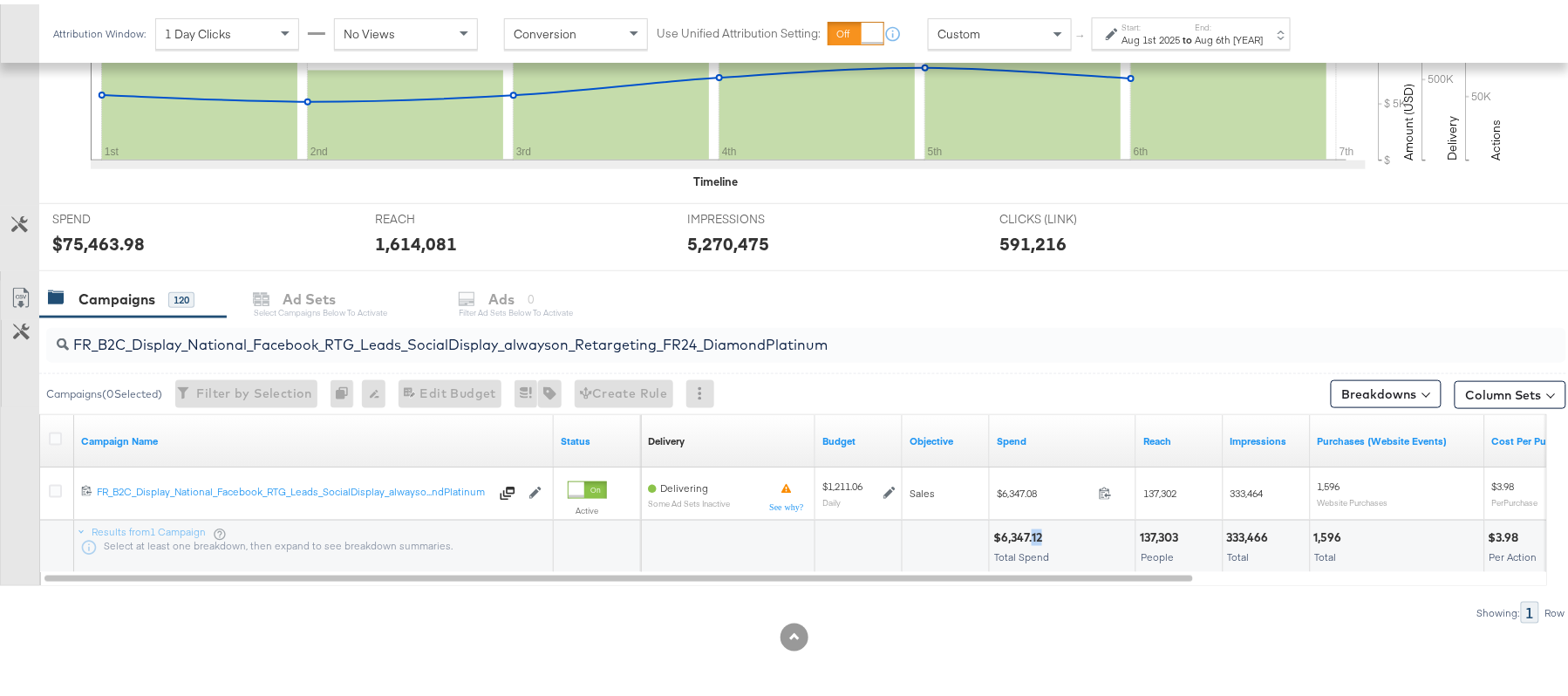 drag, startPoint x: 1041, startPoint y: 527, endPoint x: 1027, endPoint y: 530, distance: 14.317821 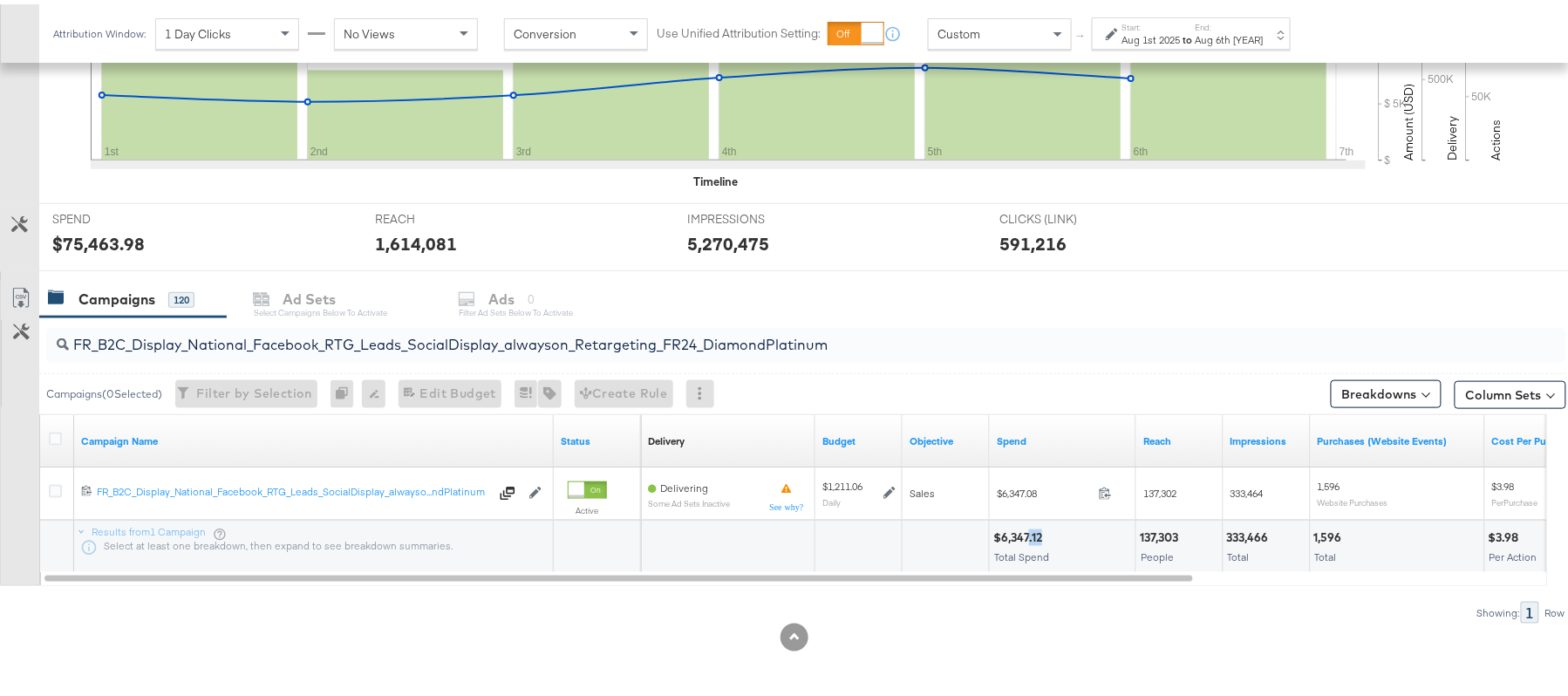 click on "$6,347.12" at bounding box center (1020, 533) 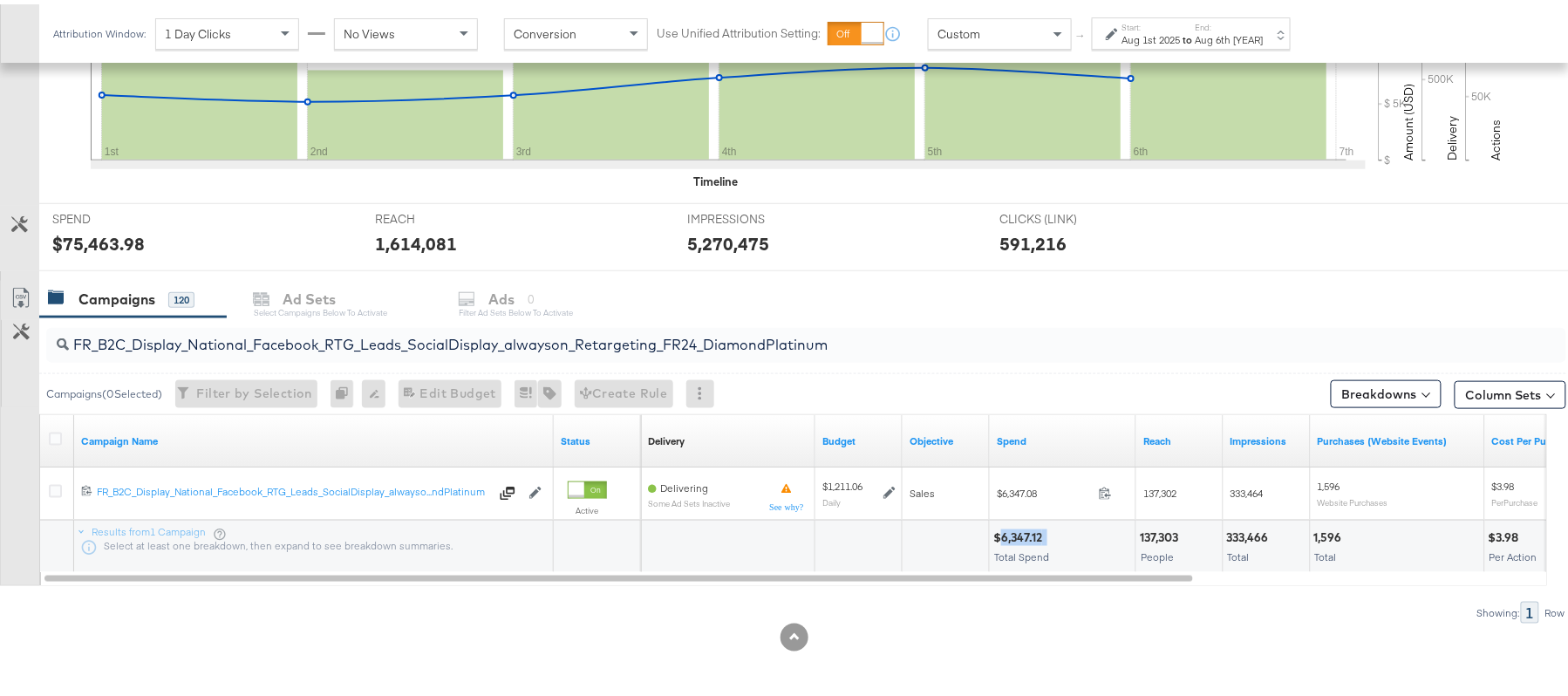 click on "$6,347.12" at bounding box center [1020, 533] 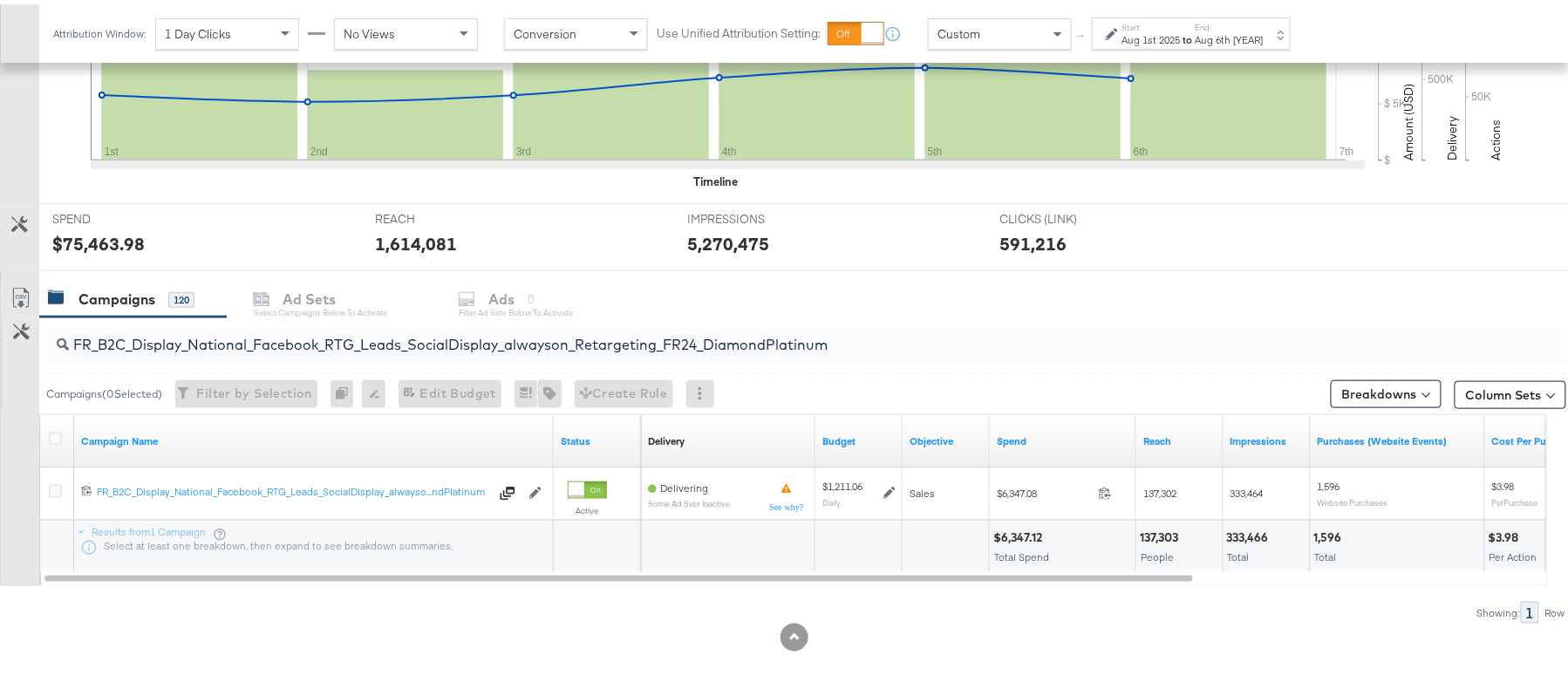 click on "FR_B2C_Display_National_Facebook_RTG_Leads_SocialDisplay_alwayson_Retargeting_FR24_DiamondPlatinum" at bounding box center [748, 333] 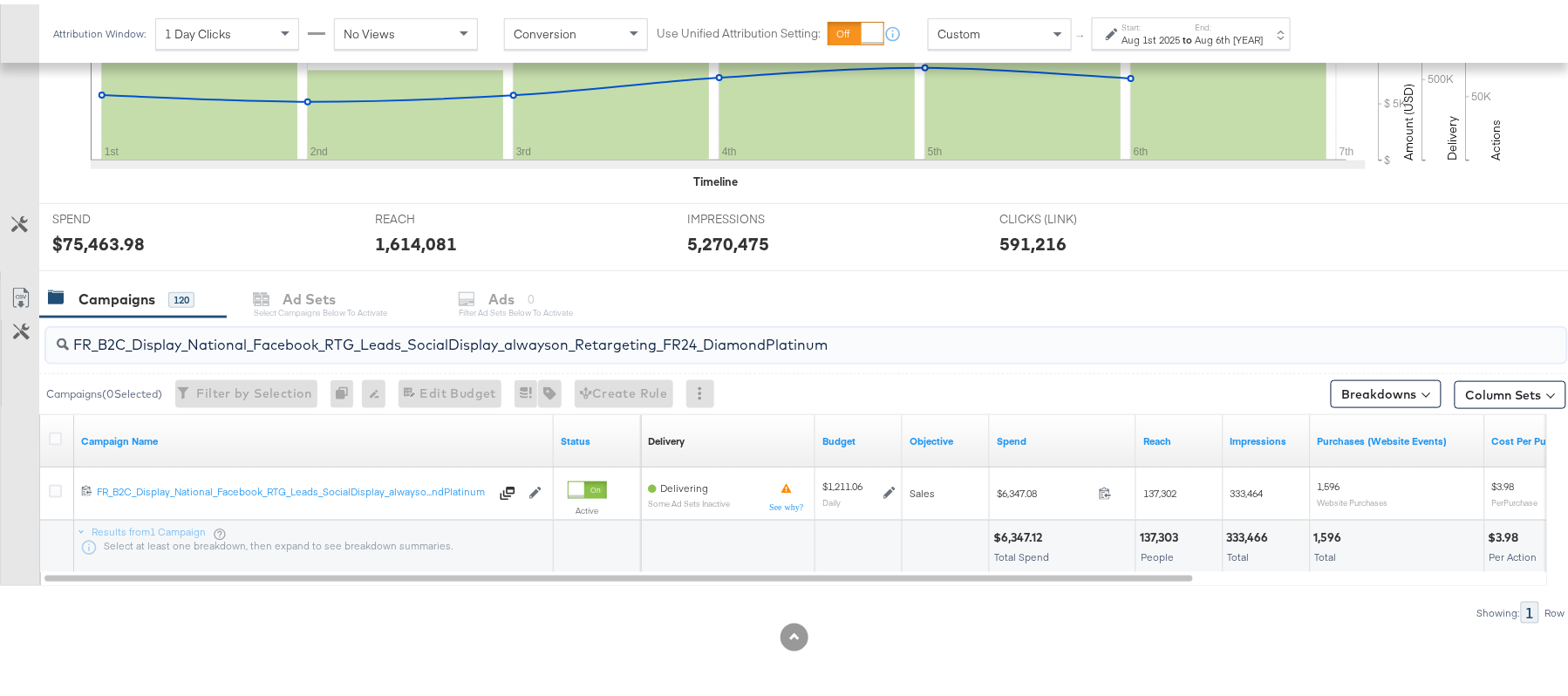 paste on "AF_B2C_Display_National_Facebook_RTG_Leads_SocialDisplay_alwayson_Retargeting_AF" 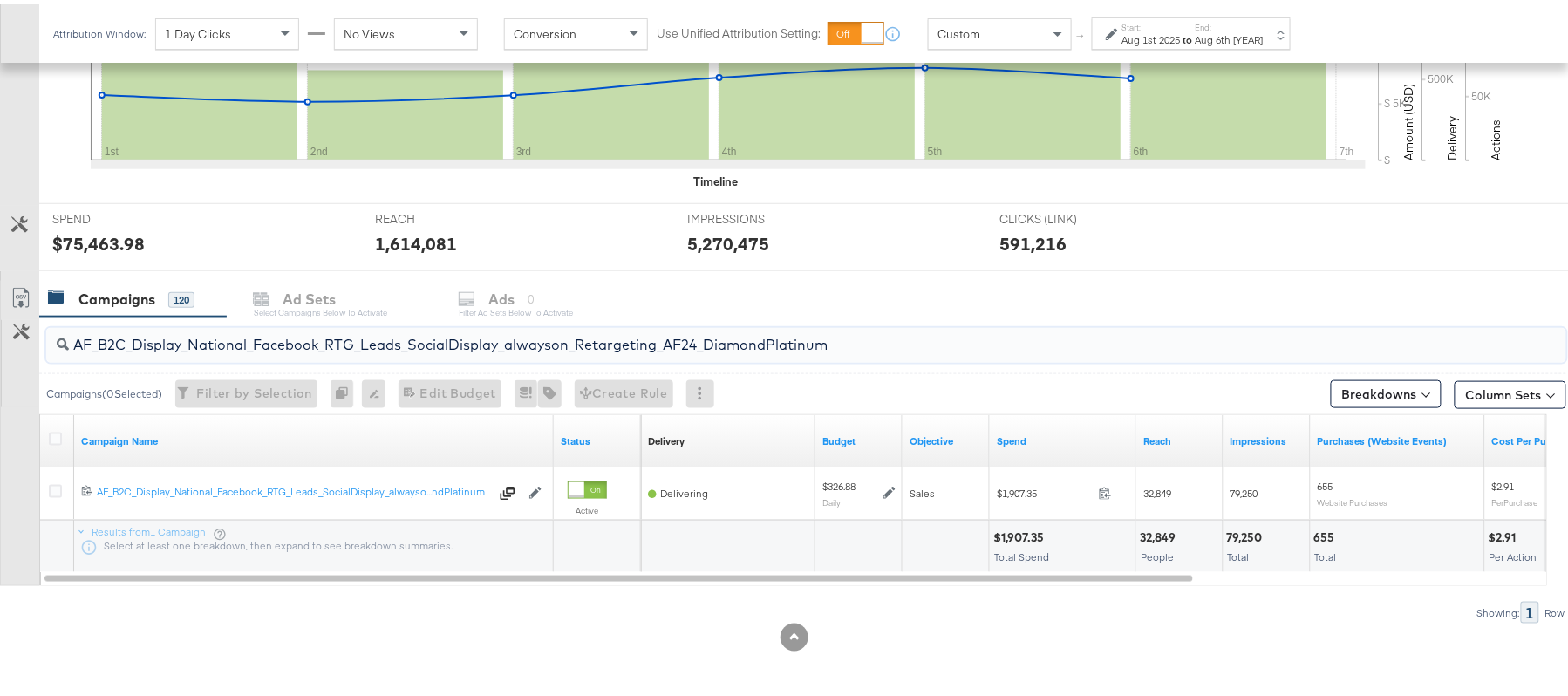 click on "$1,907.35" at bounding box center [1021, 533] 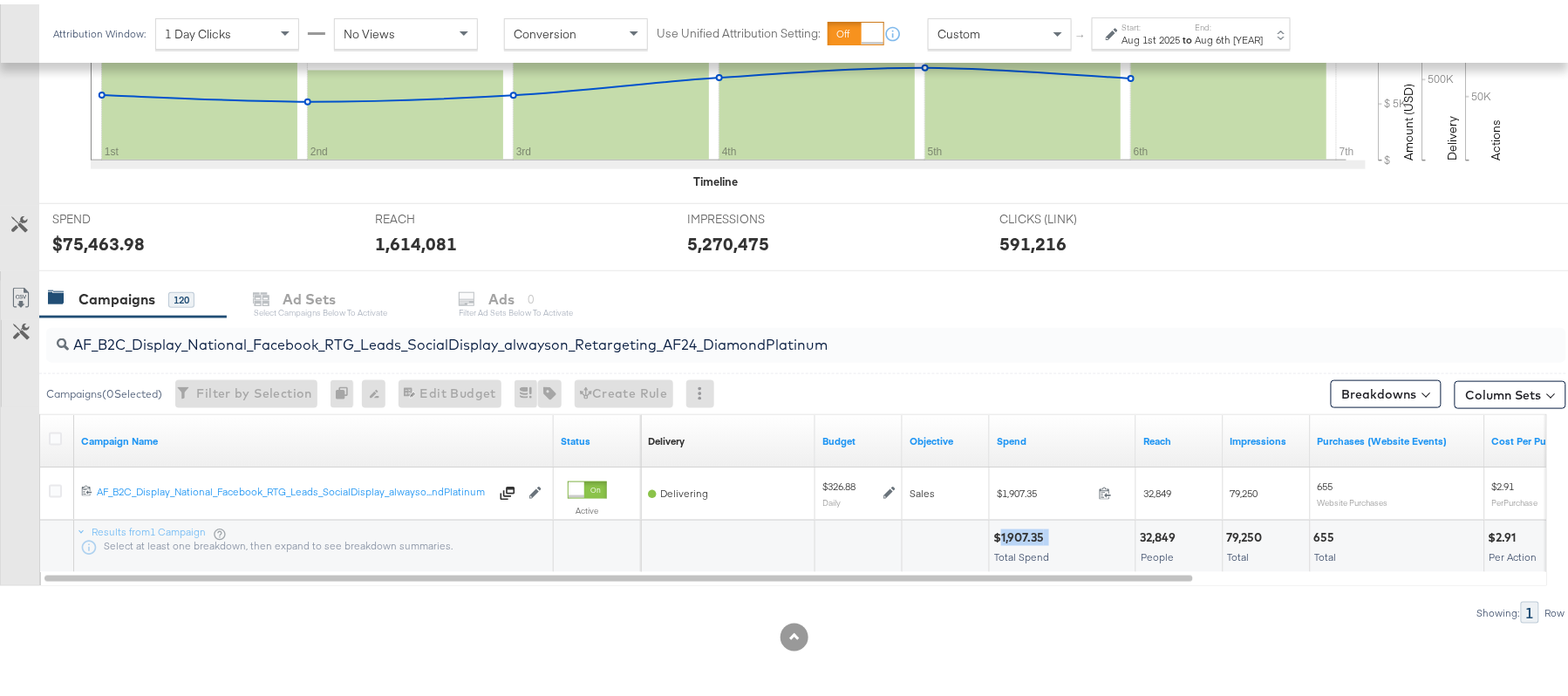 click on "$1,907.35" at bounding box center [1021, 533] 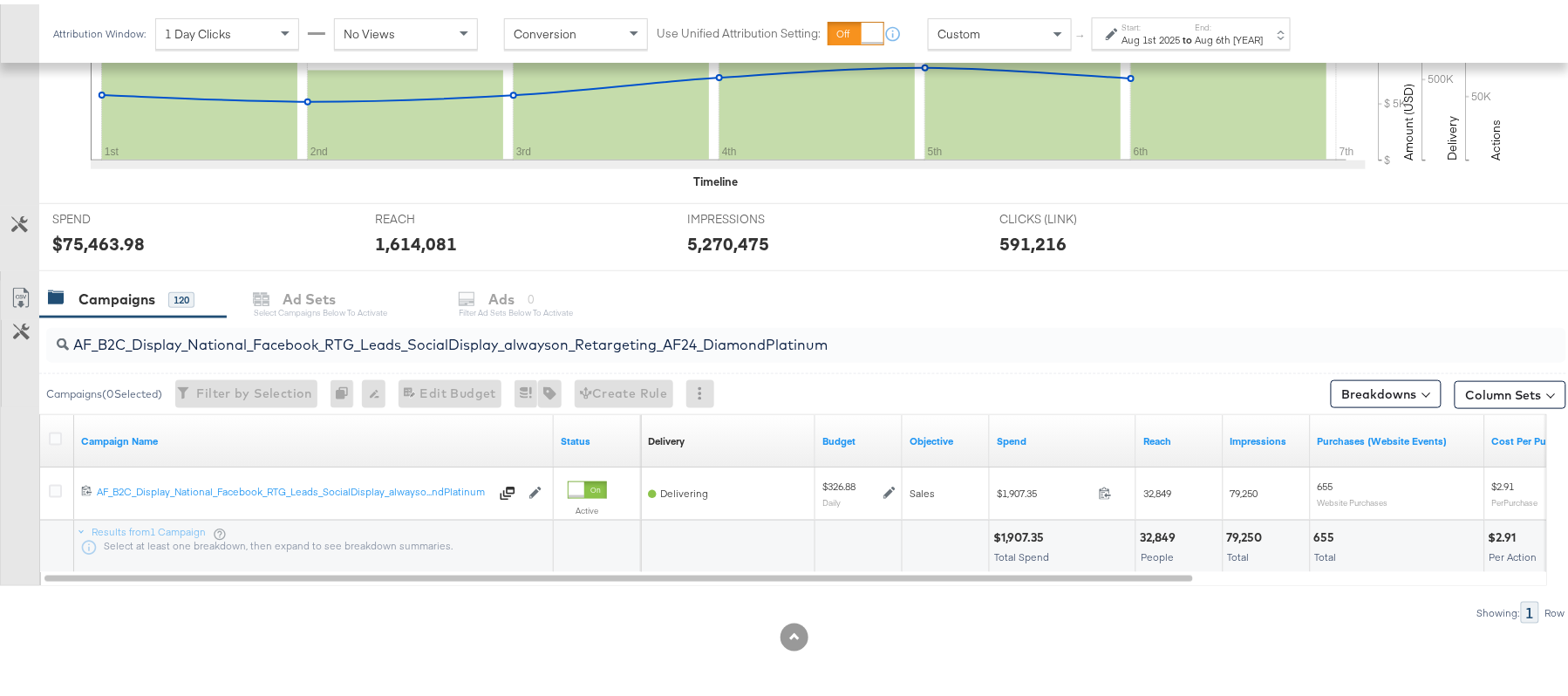 click on "AF_B2C_Display_National_Facebook_RTG_Leads_SocialDisplay_alwayson_Retargeting_AF24_DiamondPlatinum" at bounding box center [748, 333] 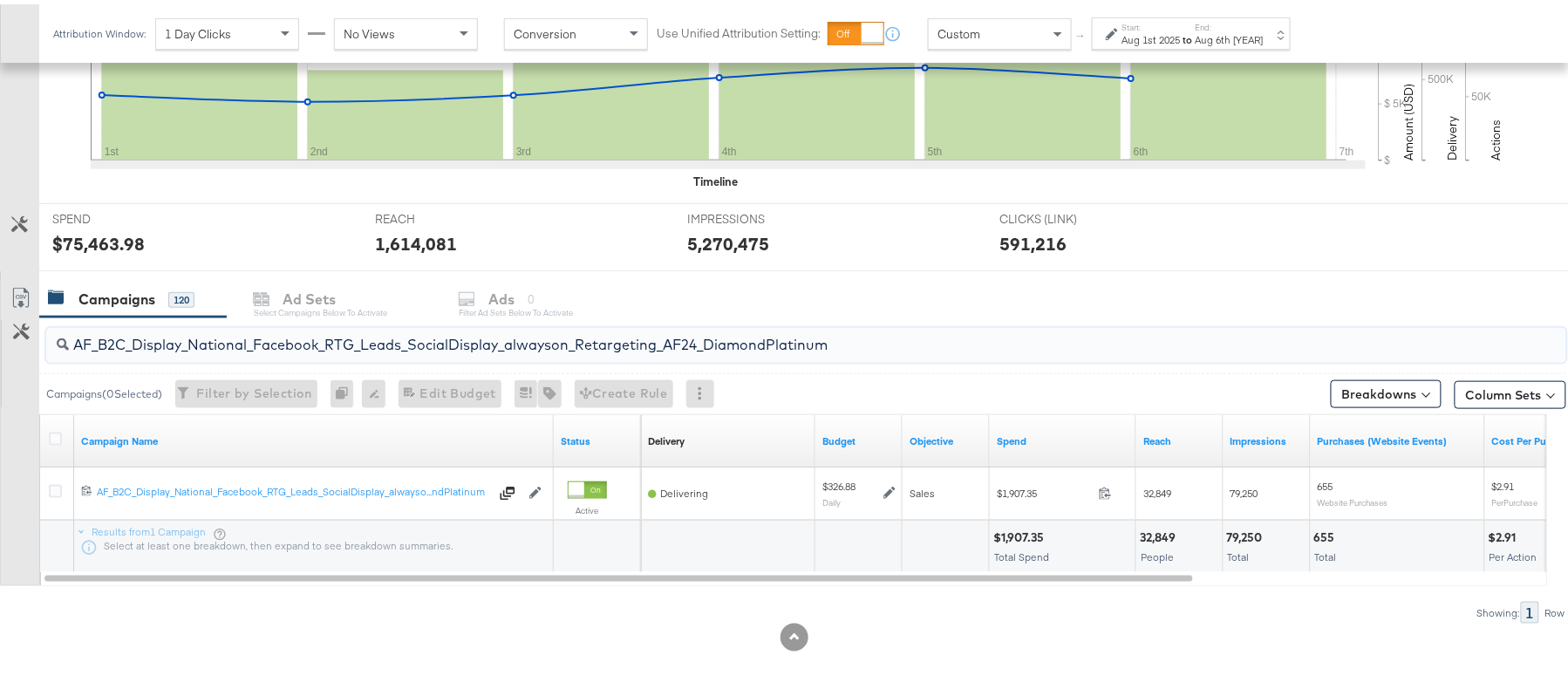 paste on "HL_B2C_Display_National_Facebook_RTG_Leads_SocialDisplay_alwayson_Retargeting_AHL" 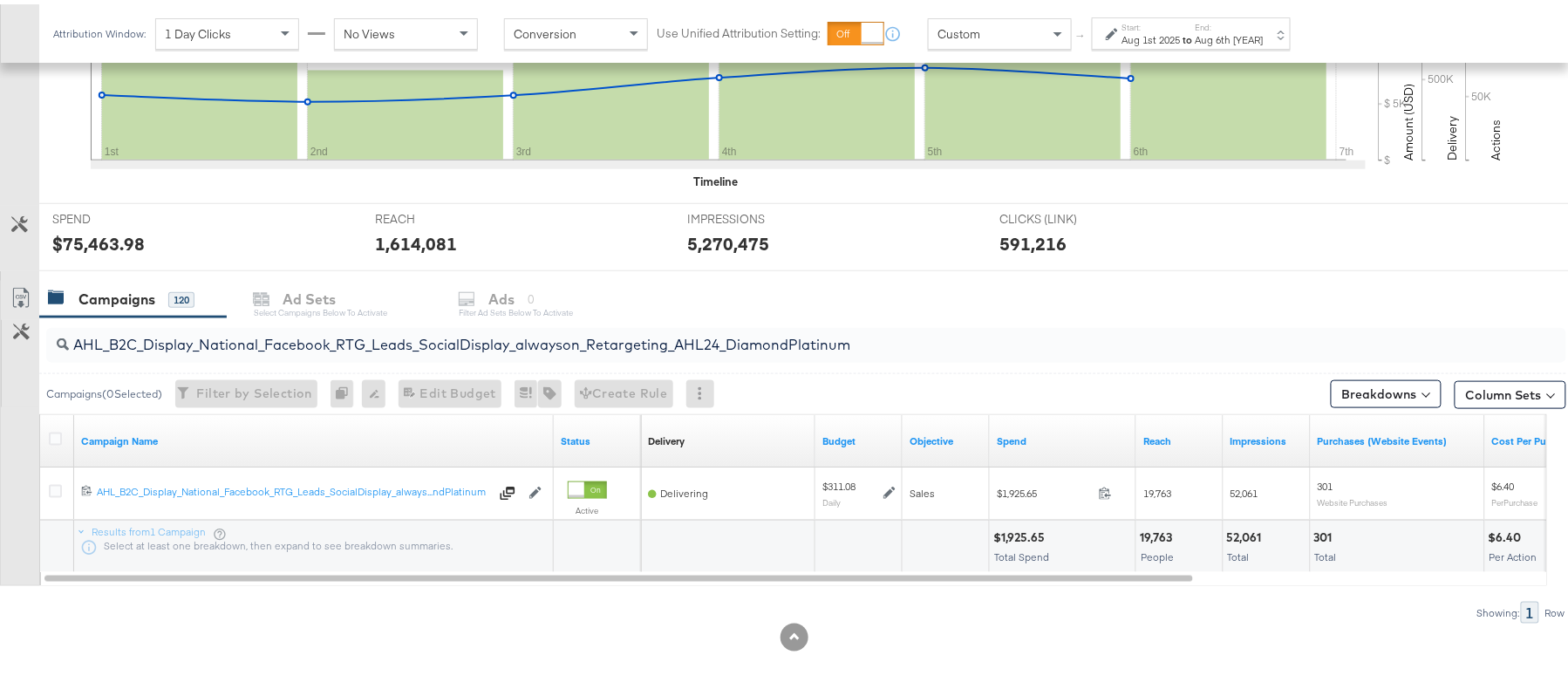 click on "$1,925.65" at bounding box center (1021, 533) 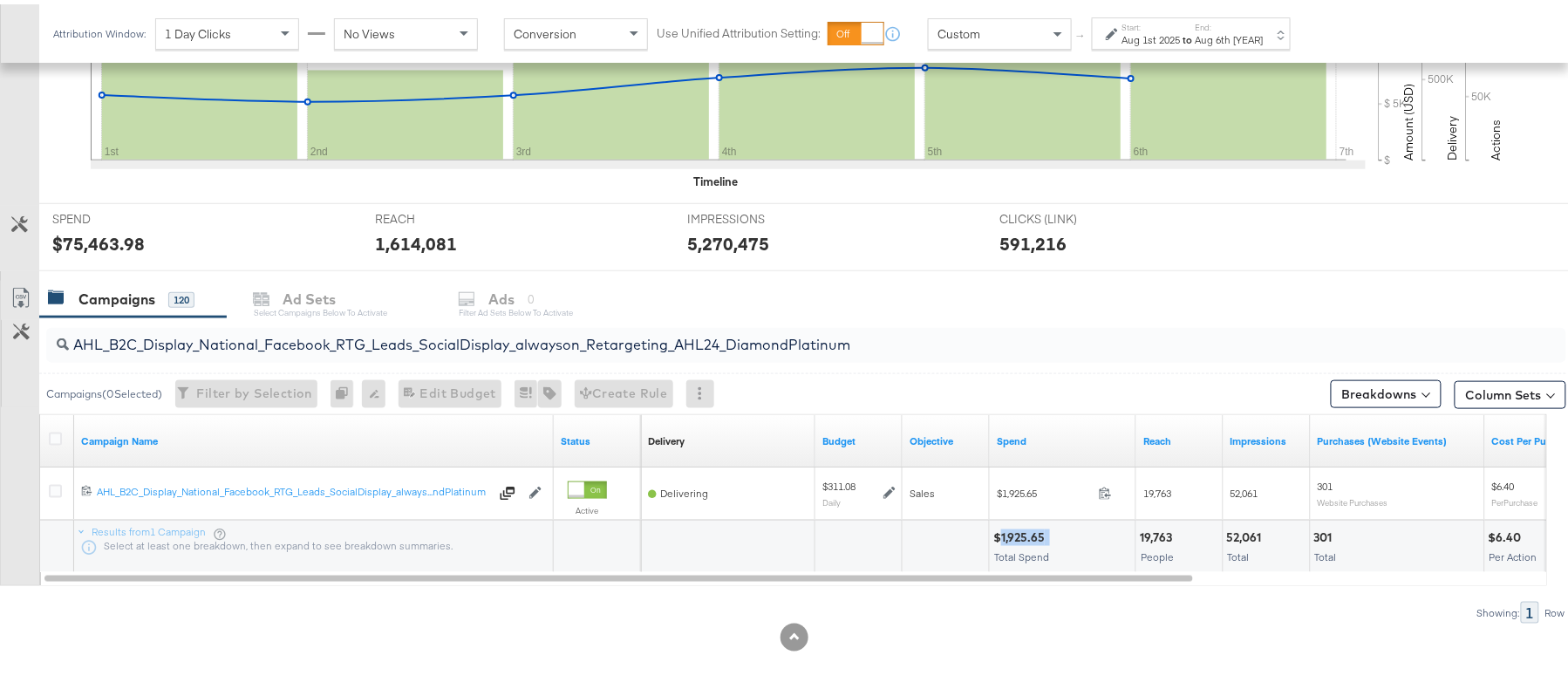 click on "$1,925.65" at bounding box center (1021, 533) 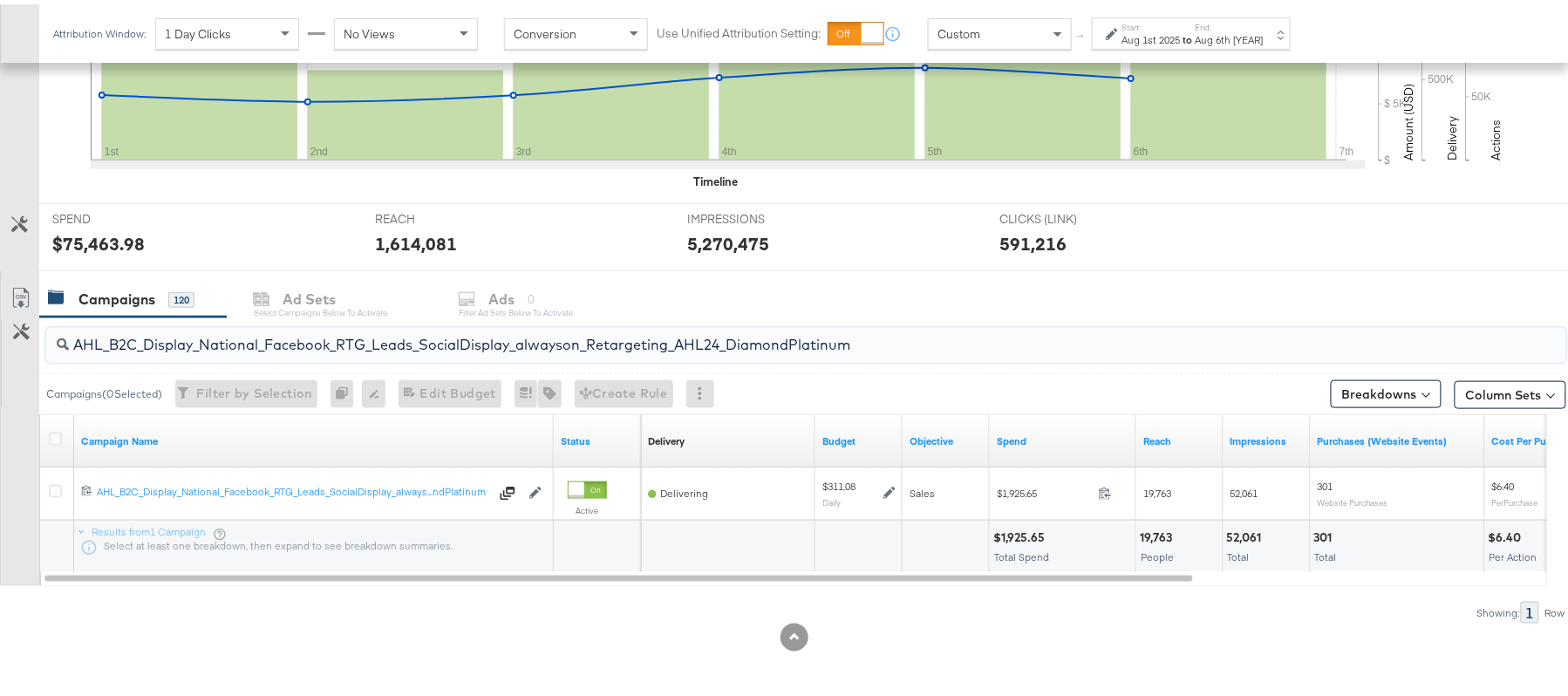 click on "AHL_B2C_Display_National_Facebook_RTG_Leads_SocialDisplay_alwayson_Retargeting_AHL24_DiamondPlatinum" at bounding box center (748, 333) 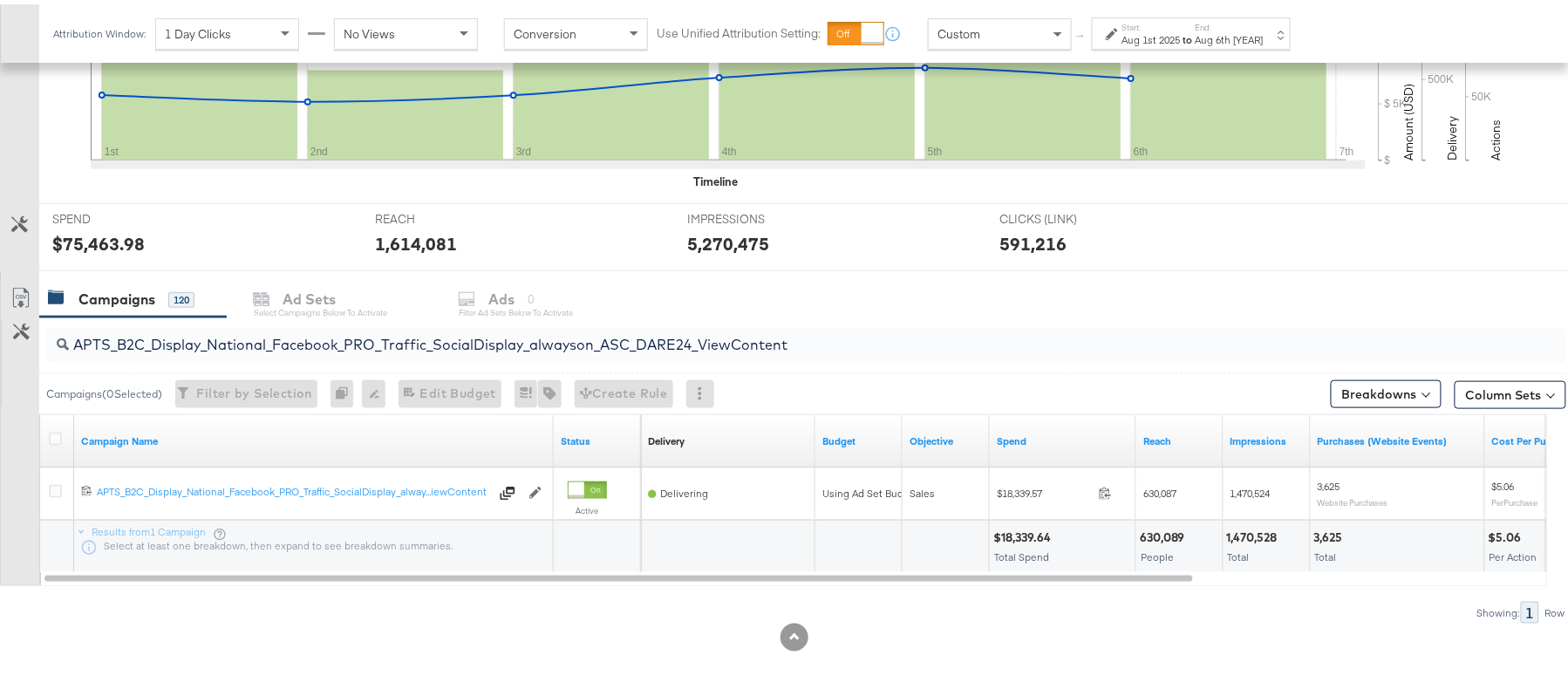click on "$18,339.64" at bounding box center (1025, 533) 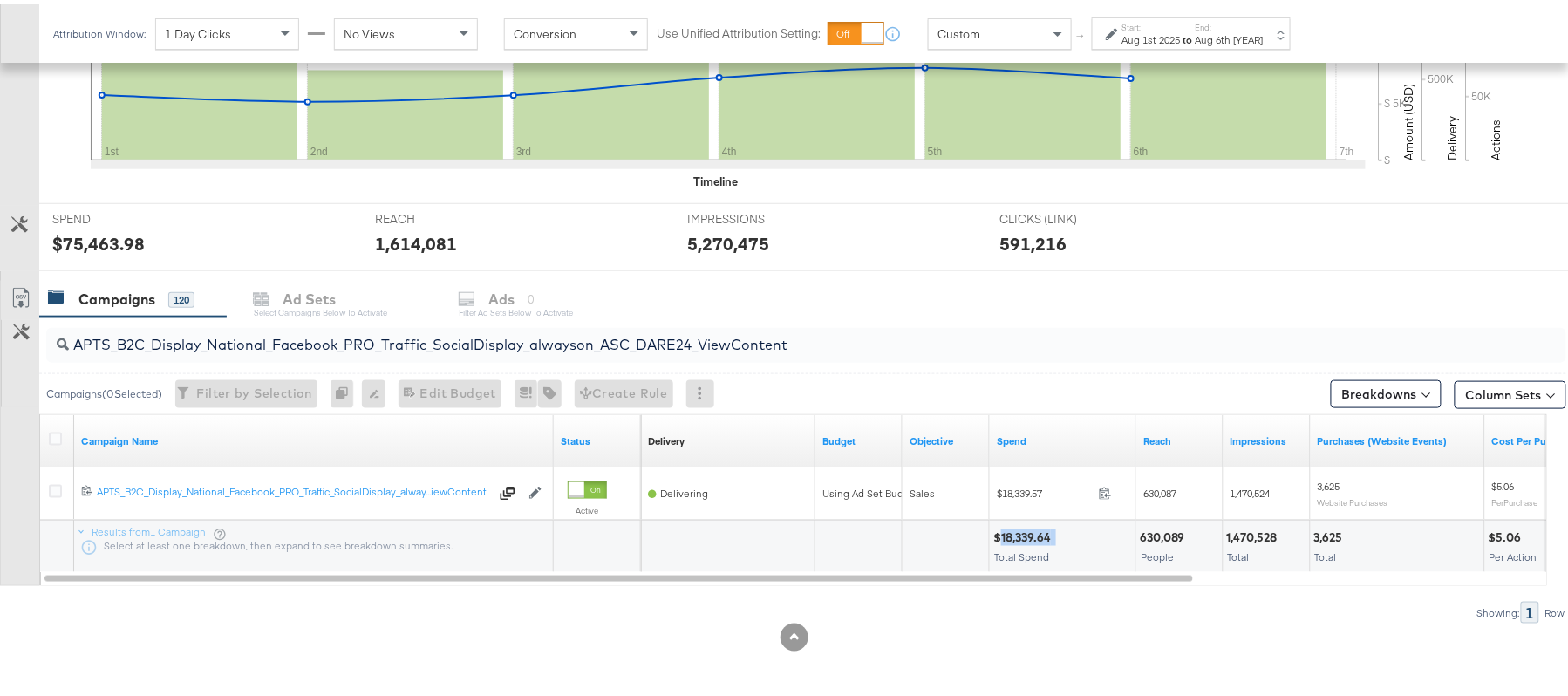 click on "$18,339.64" at bounding box center [1025, 533] 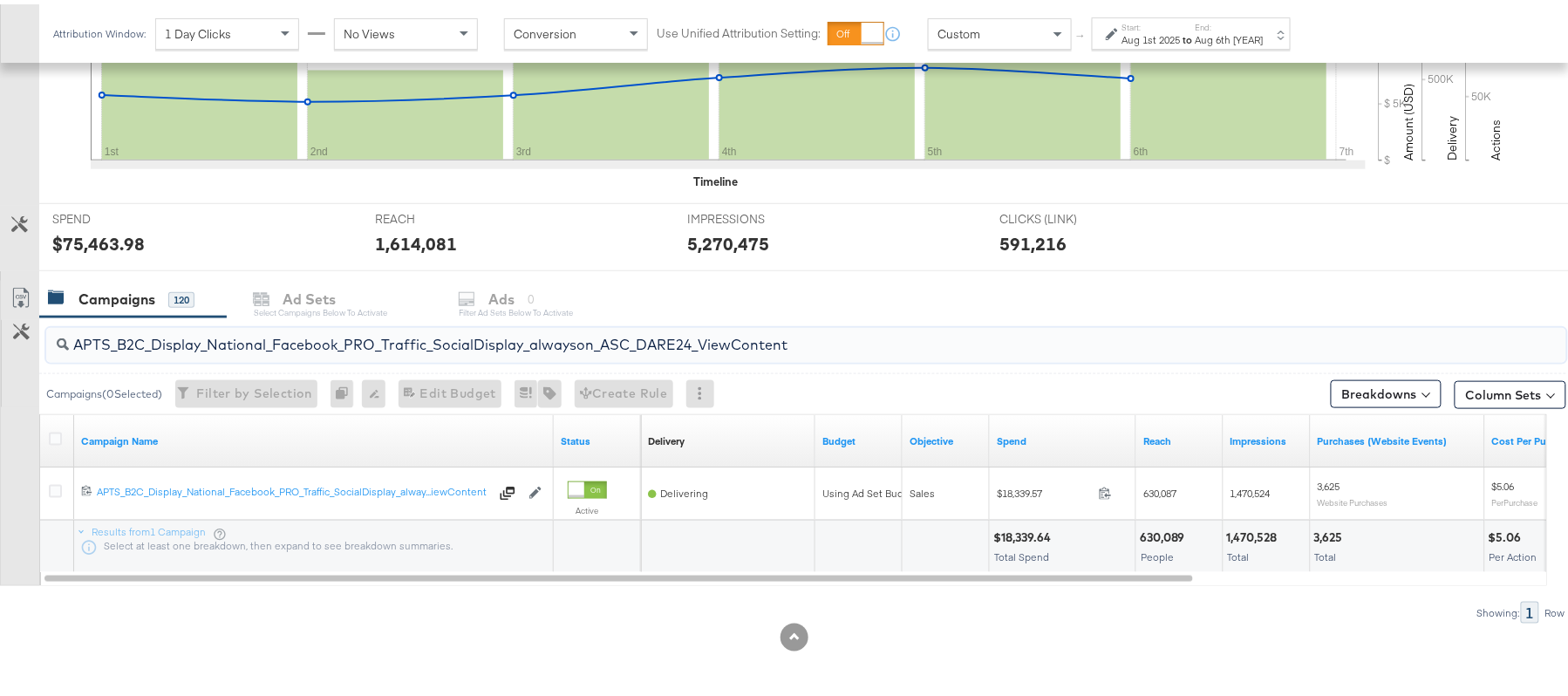 click on "APTS_B2C_Display_National_Facebook_PRO_Traffic_SocialDisplay_alwayson_ASC_DARE24_ViewContent" at bounding box center (748, 333) 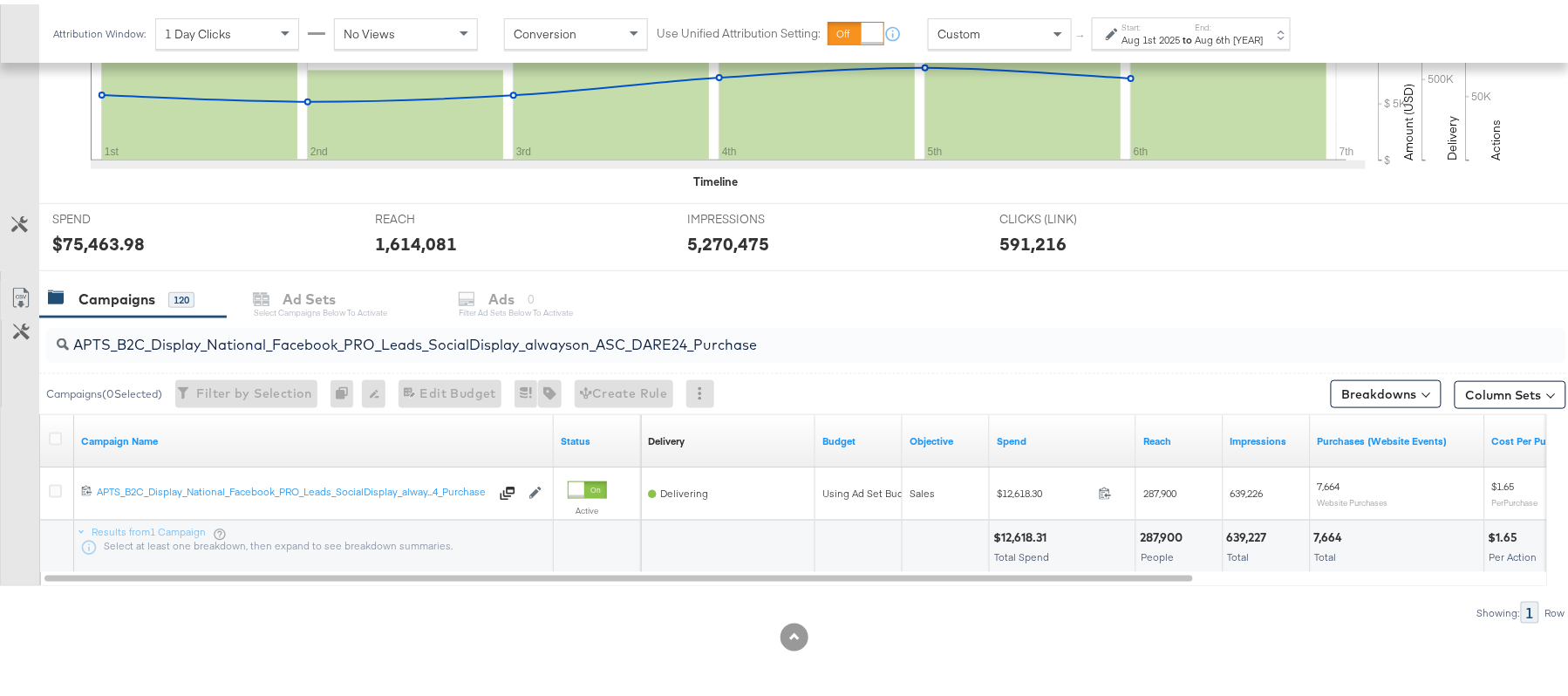 click on "$12,618.31" at bounding box center [1022, 533] 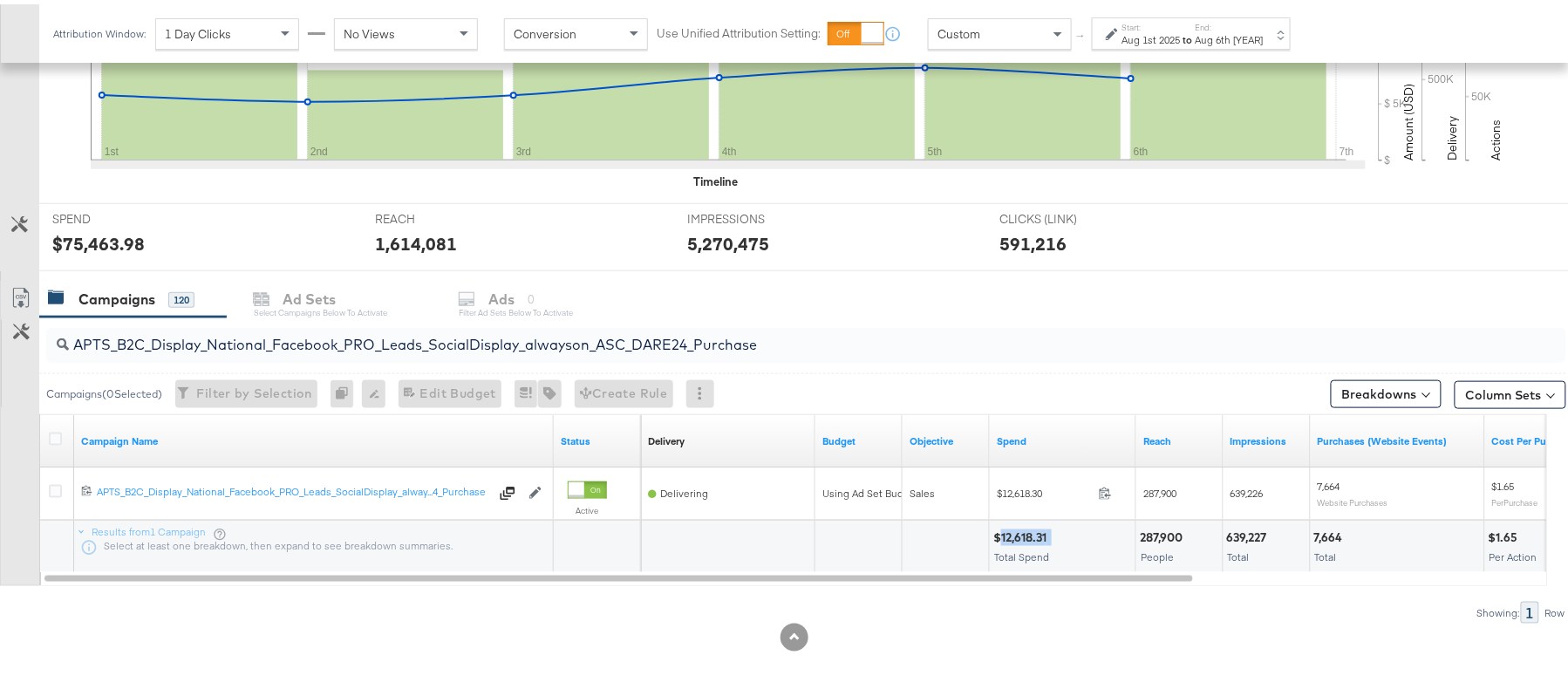 click on "$12,618.31" at bounding box center (1022, 533) 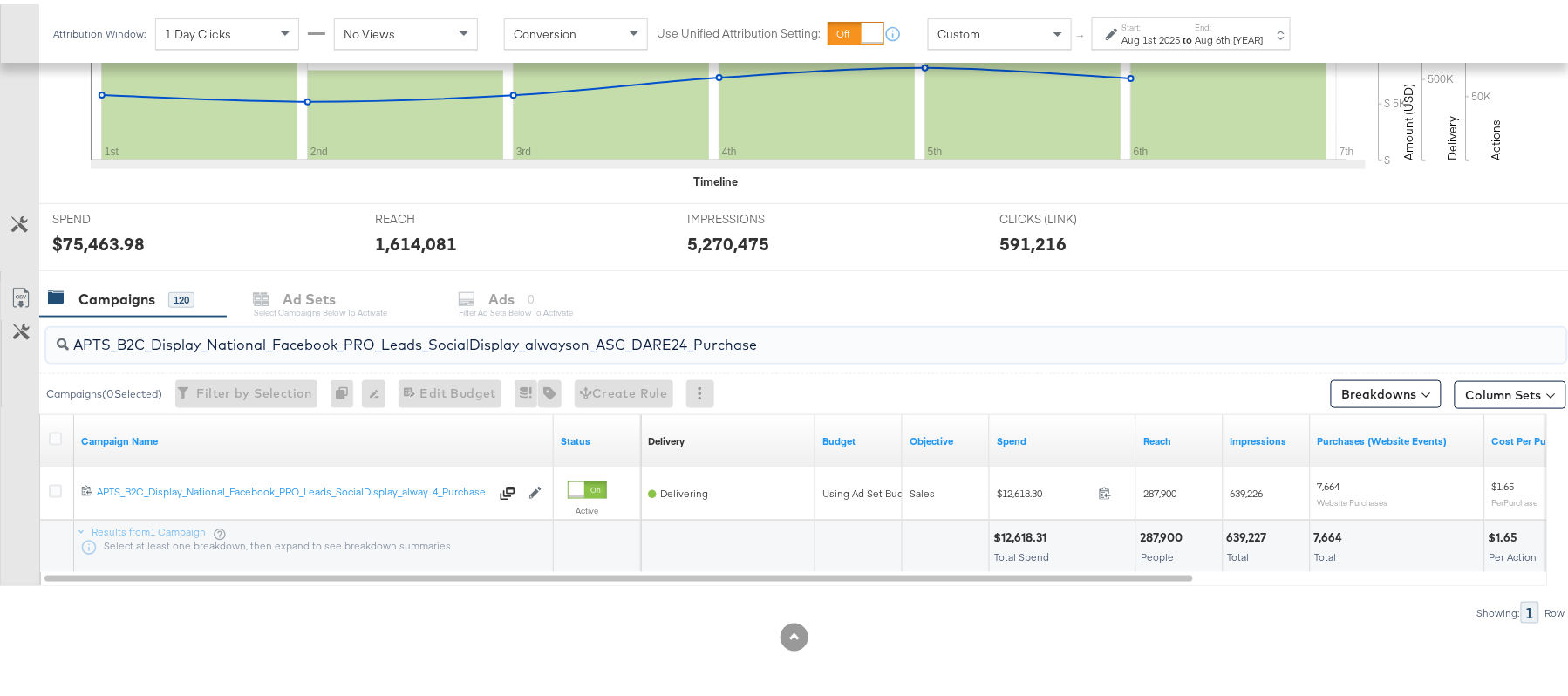 click on "APTS_B2C_Display_National_Facebook_PRO_Leads_SocialDisplay_alwayson_ASC_DARE24_Purchase" at bounding box center [748, 333] 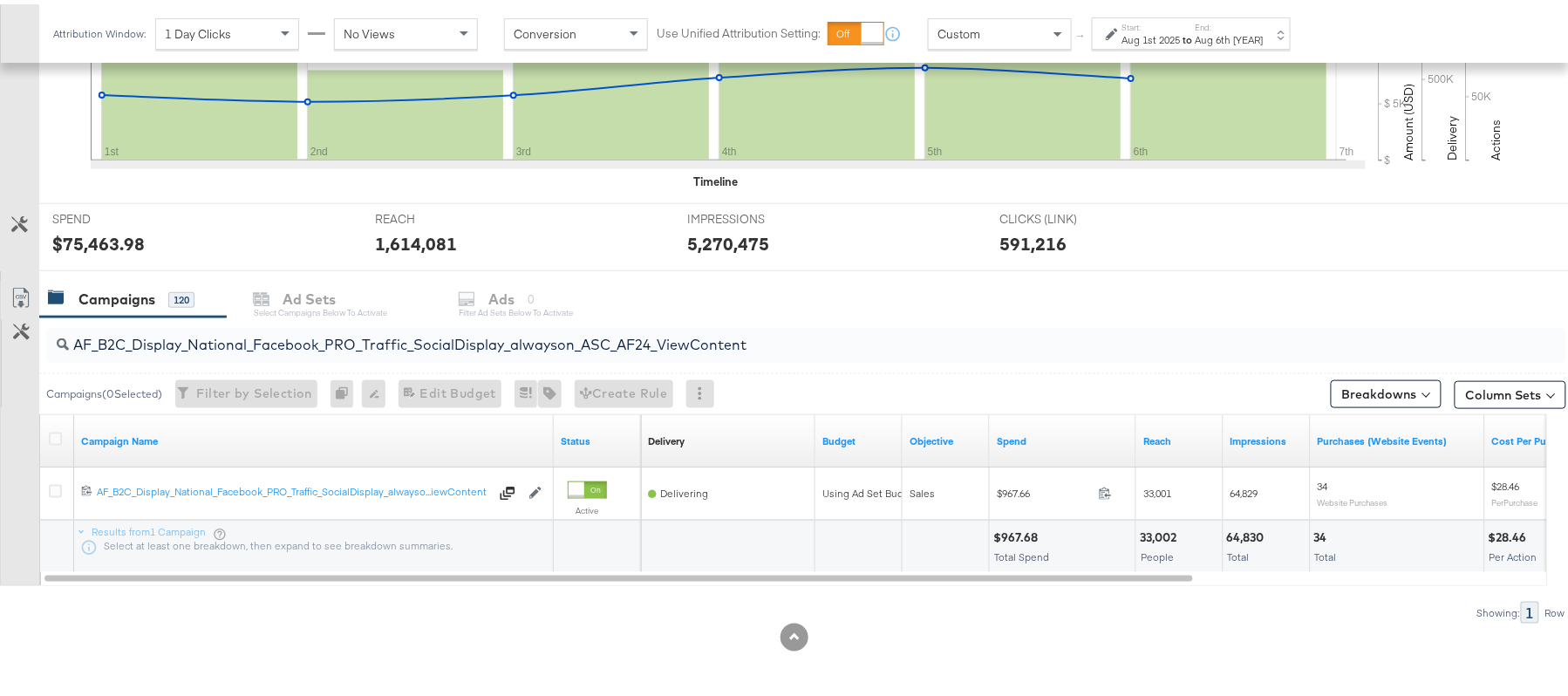 click on "$967.68" at bounding box center (1018, 533) 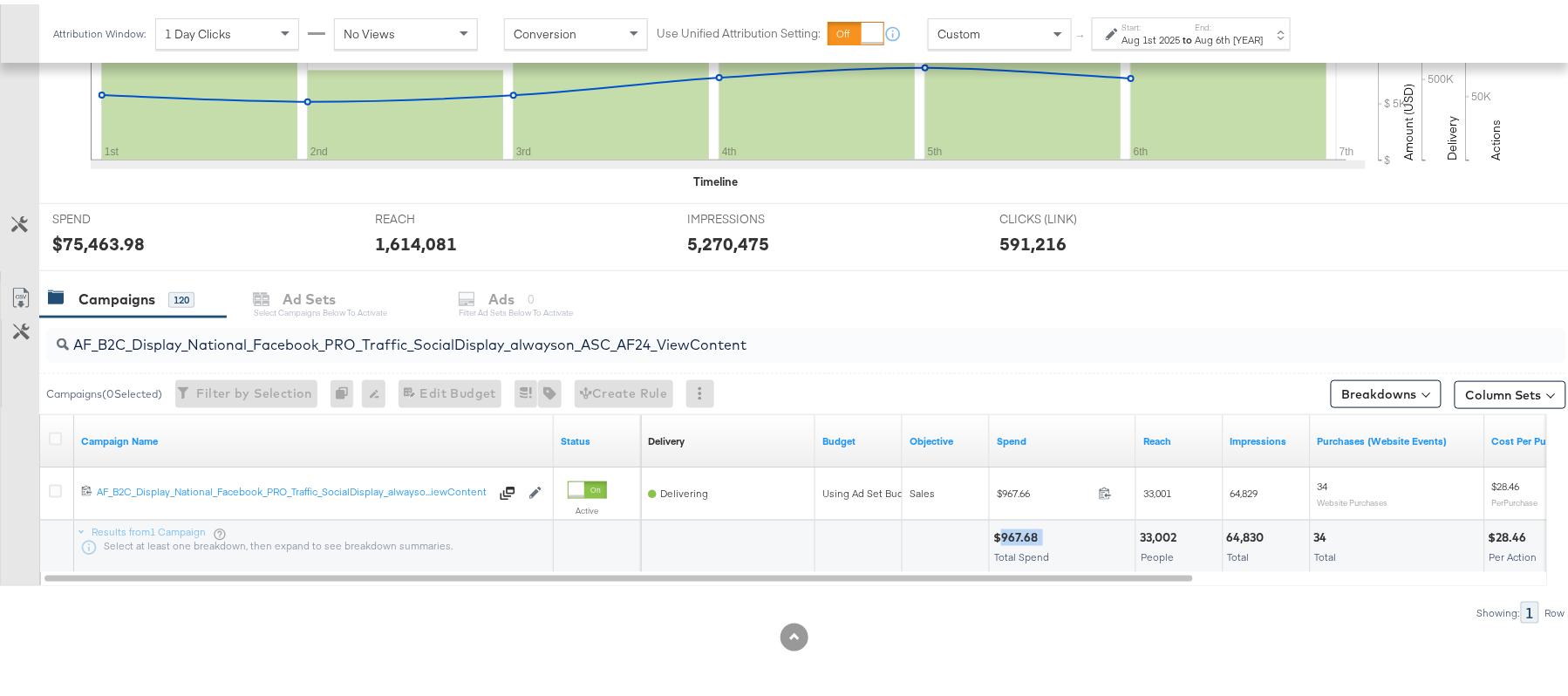 click on "$967.68" at bounding box center (1018, 533) 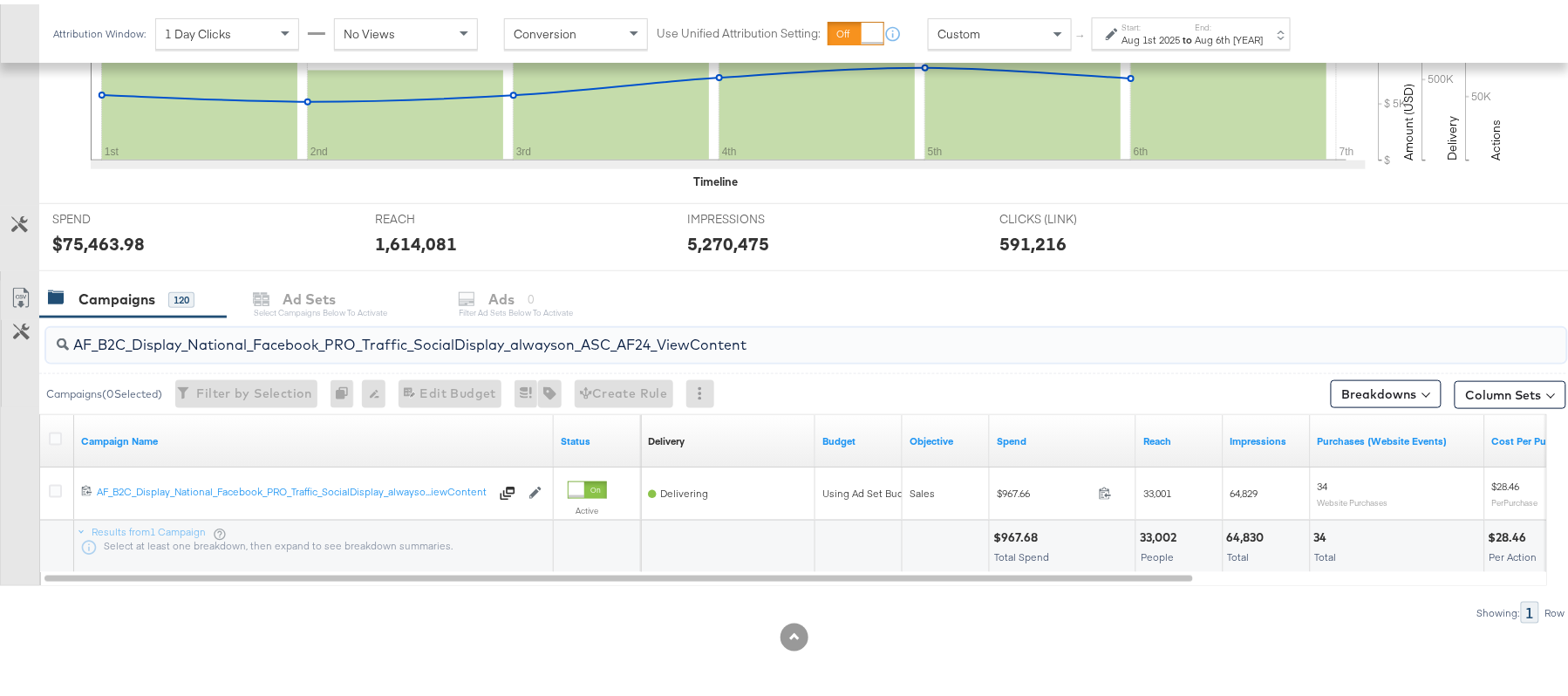 click on "AF_B2C_Display_National_Facebook_PRO_Traffic_SocialDisplay_alwayson_ASC_AF24_ViewContent" at bounding box center [748, 333] 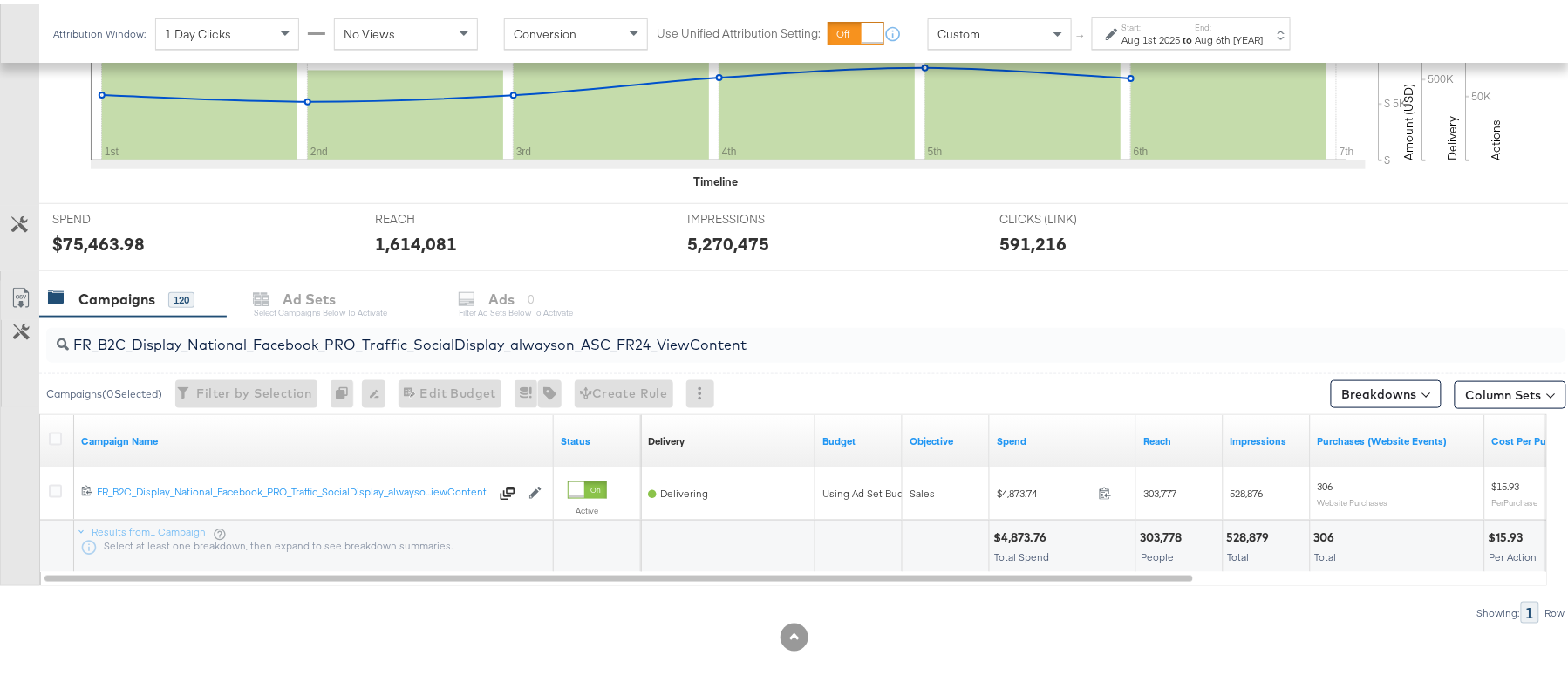 click on "$4,873.76" at bounding box center (1022, 533) 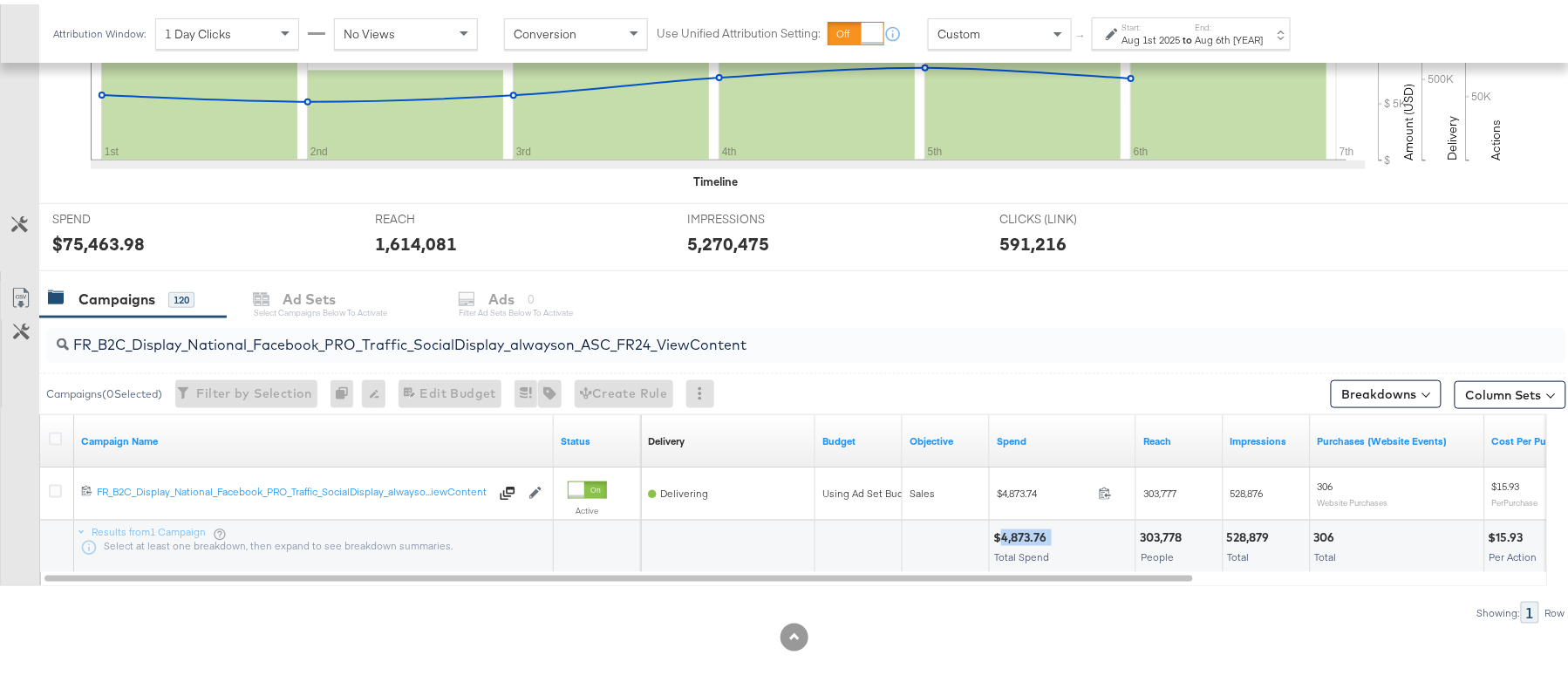 click on "$4,873.76" at bounding box center (1022, 533) 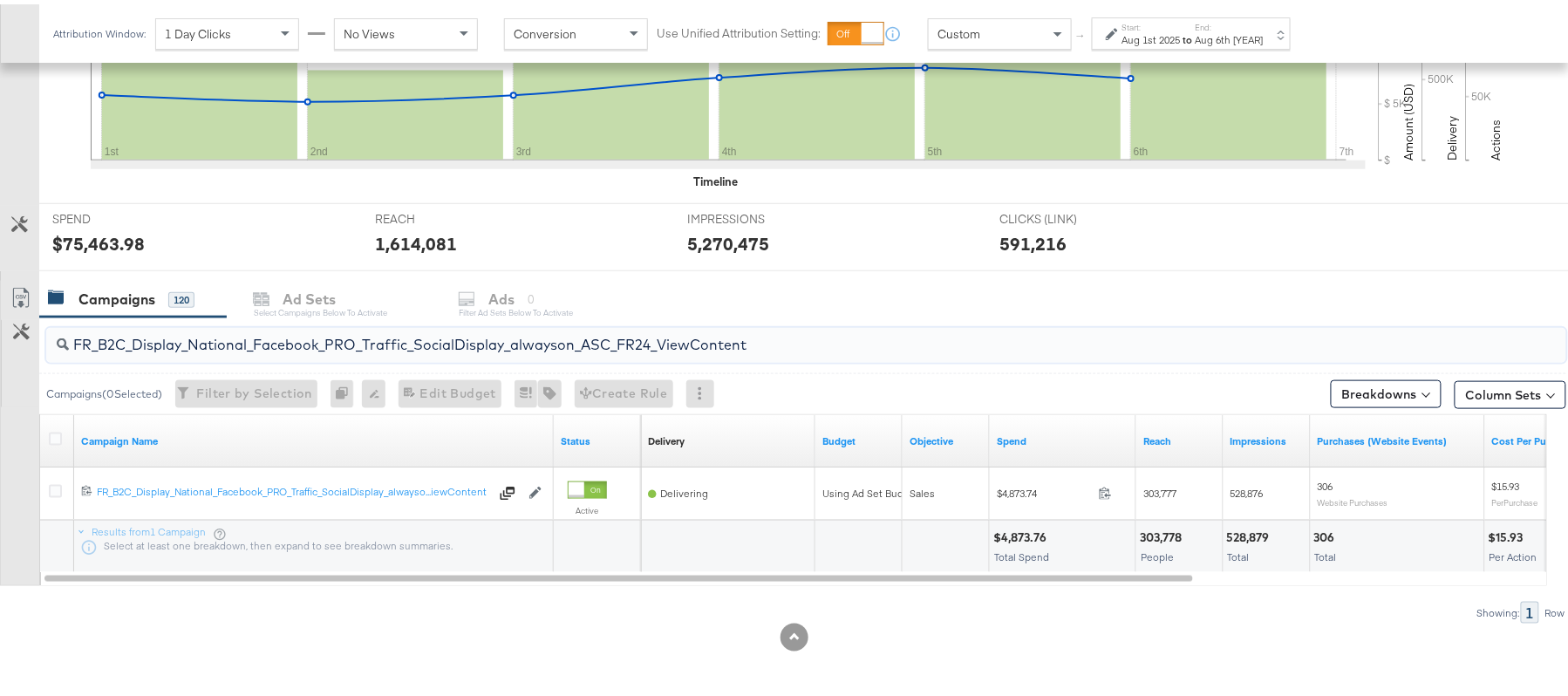 click on "FR_B2C_Display_National_Facebook_PRO_Traffic_SocialDisplay_alwayson_ASC_FR24_ViewContent" at bounding box center (748, 333) 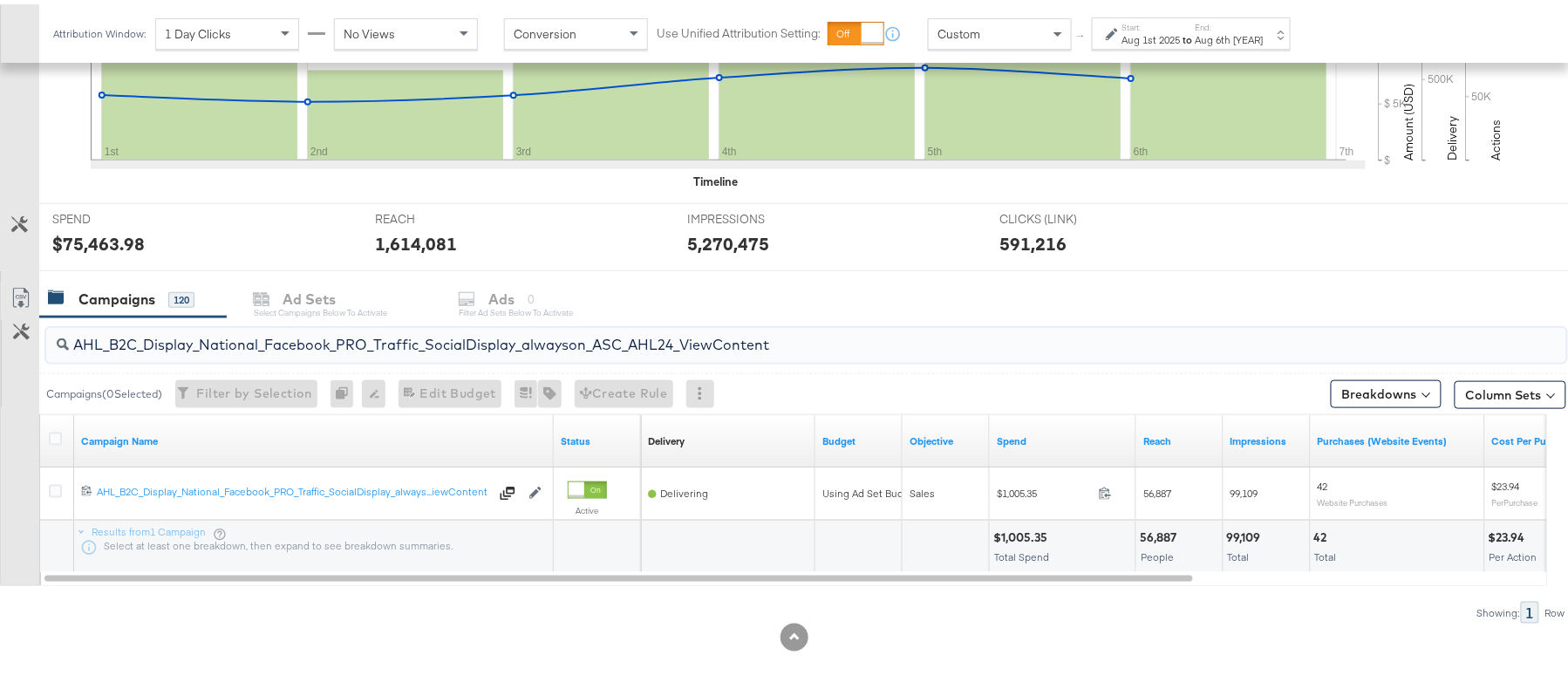 type on "AHL_B2C_Display_National_Facebook_PRO_Traffic_SocialDisplay_alwayson_ASC_AHL24_ViewContent" 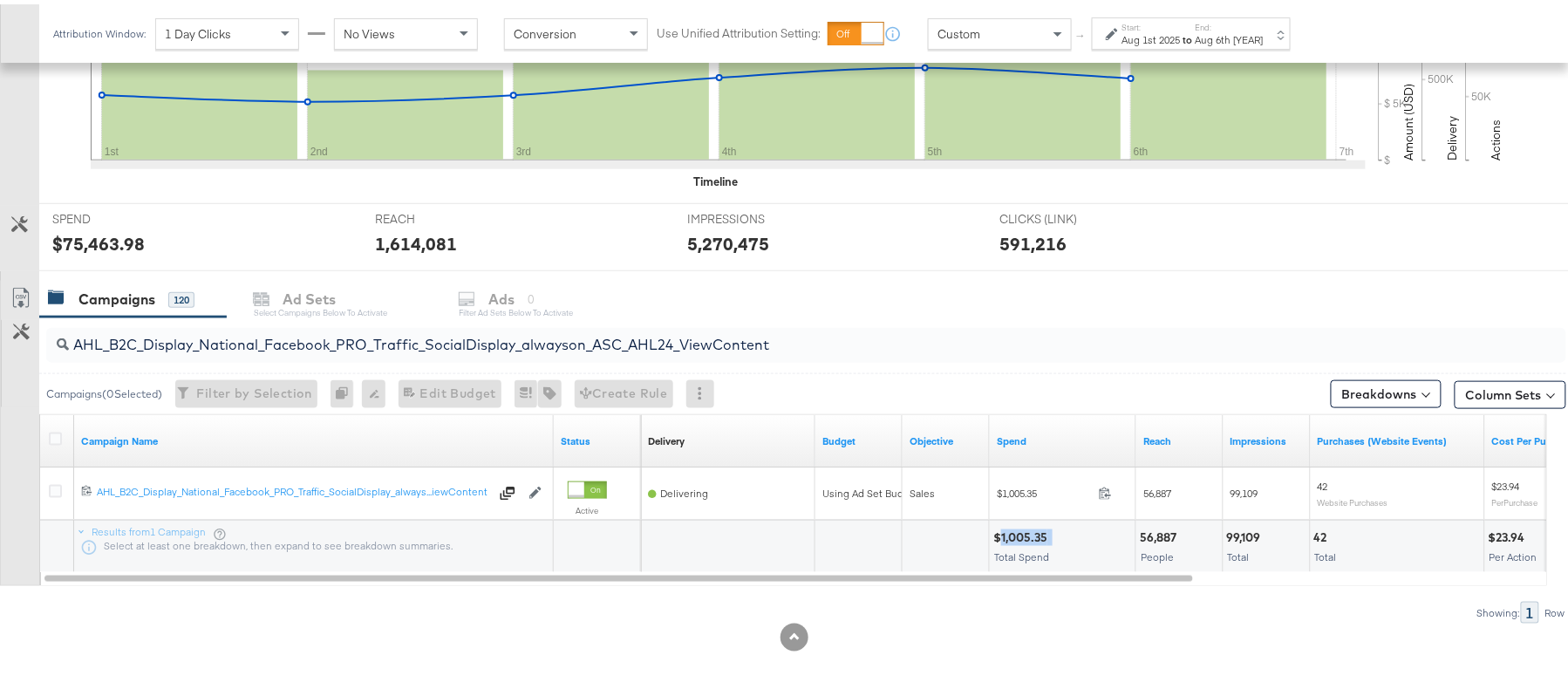 click on "$1,005.35" at bounding box center (1023, 533) 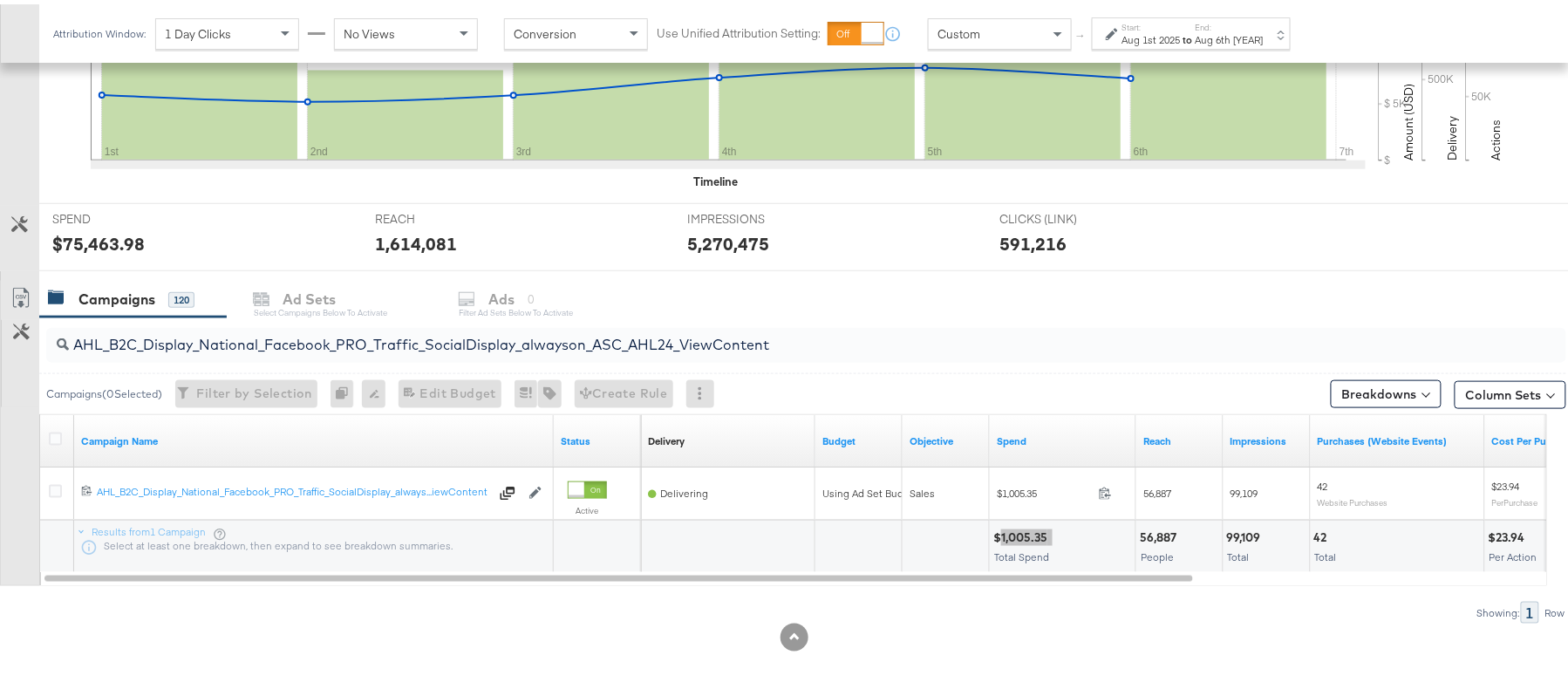 scroll, scrollTop: 0, scrollLeft: 0, axis: both 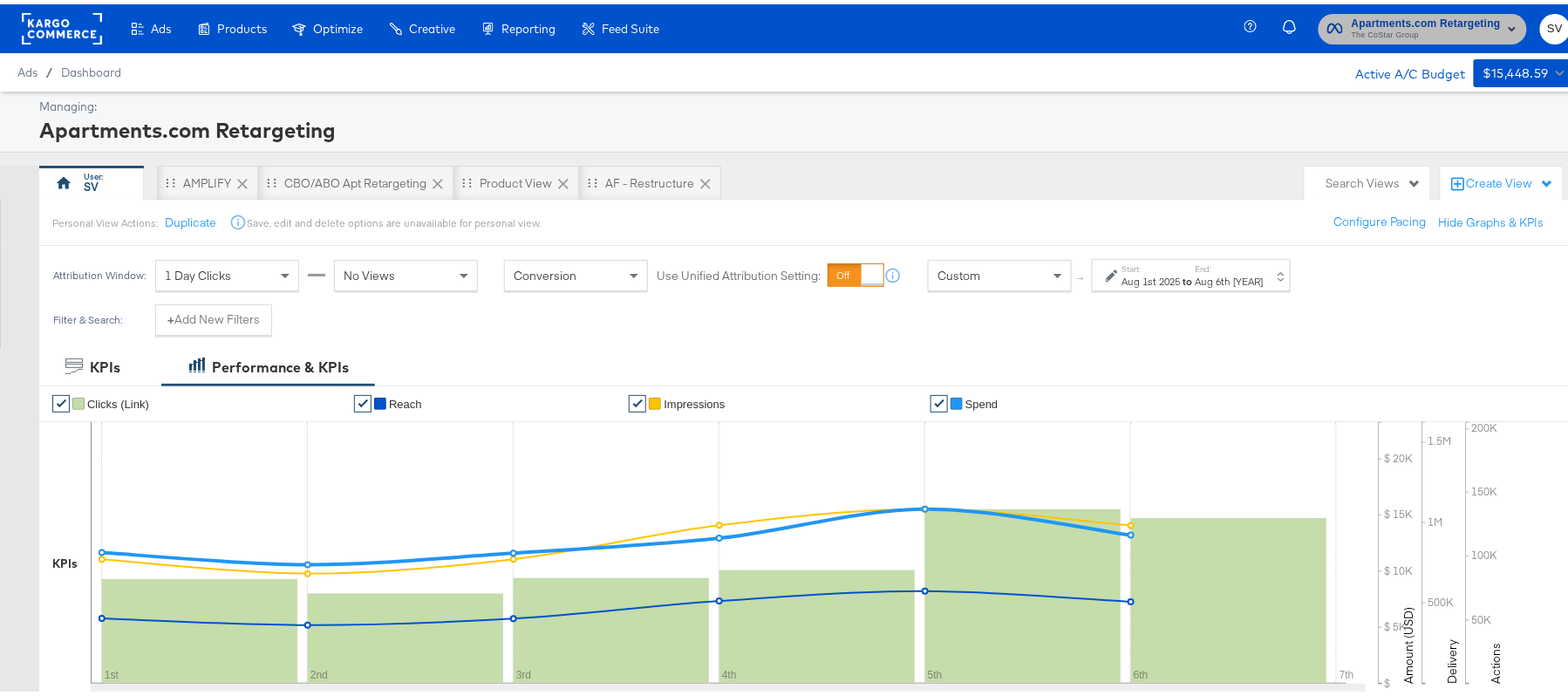 click on "Apartments.com Retargeting" at bounding box center [1426, 19] 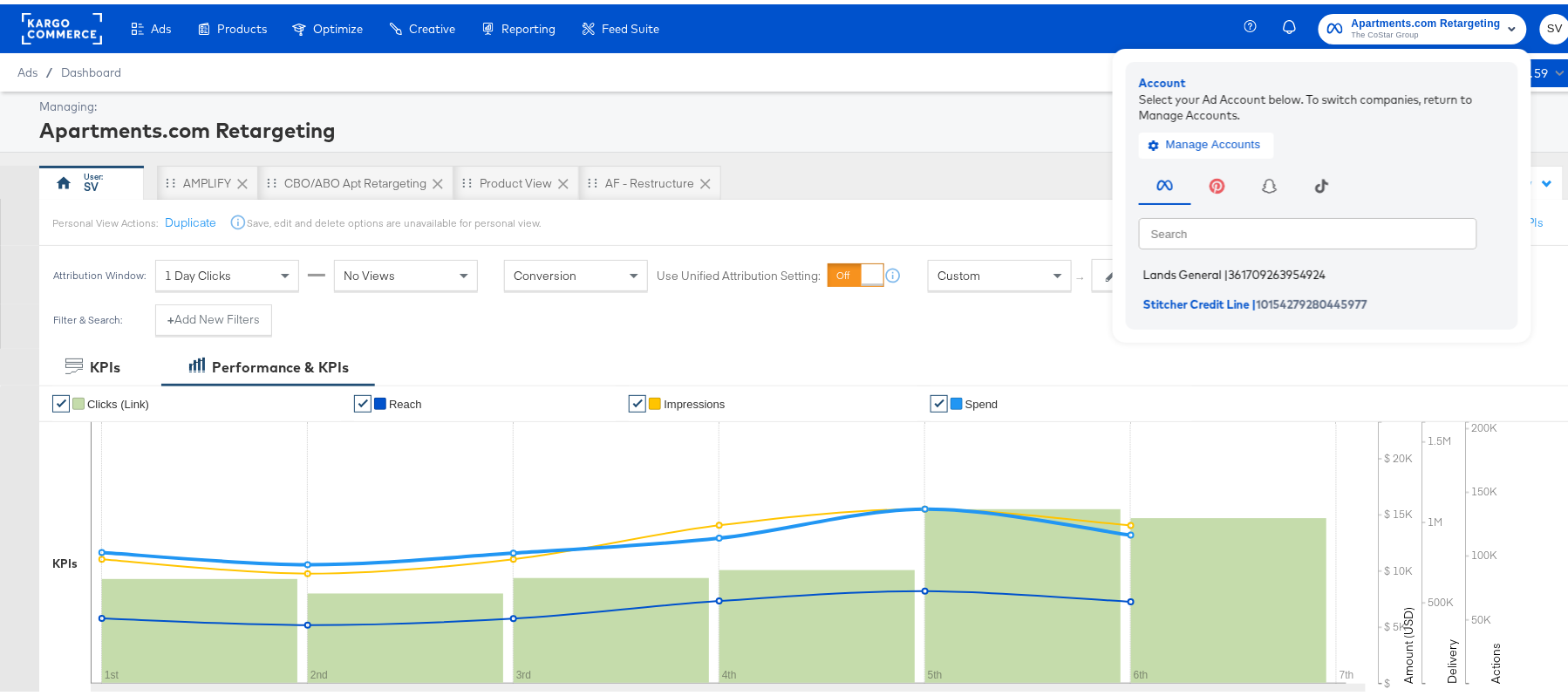 click on "Lands General" at bounding box center [1183, 270] 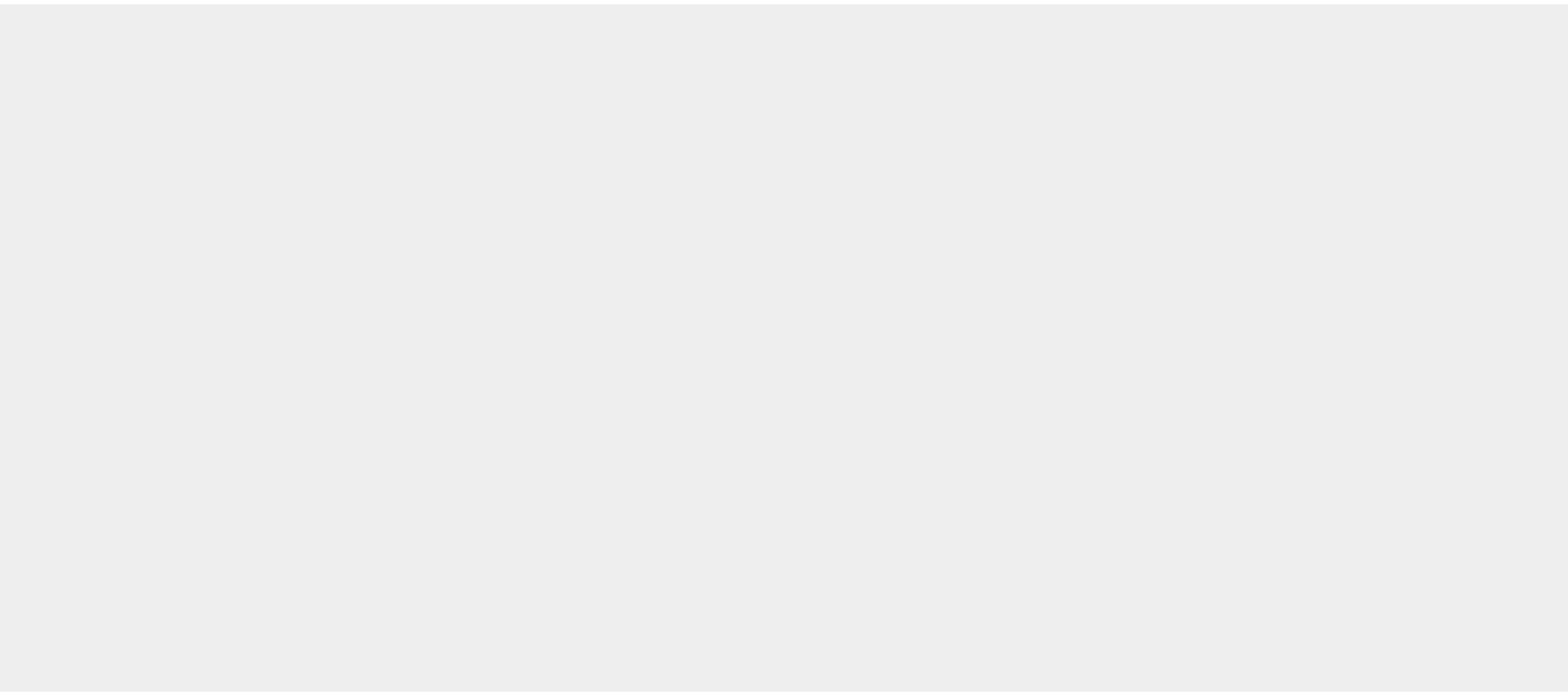 scroll, scrollTop: 0, scrollLeft: 0, axis: both 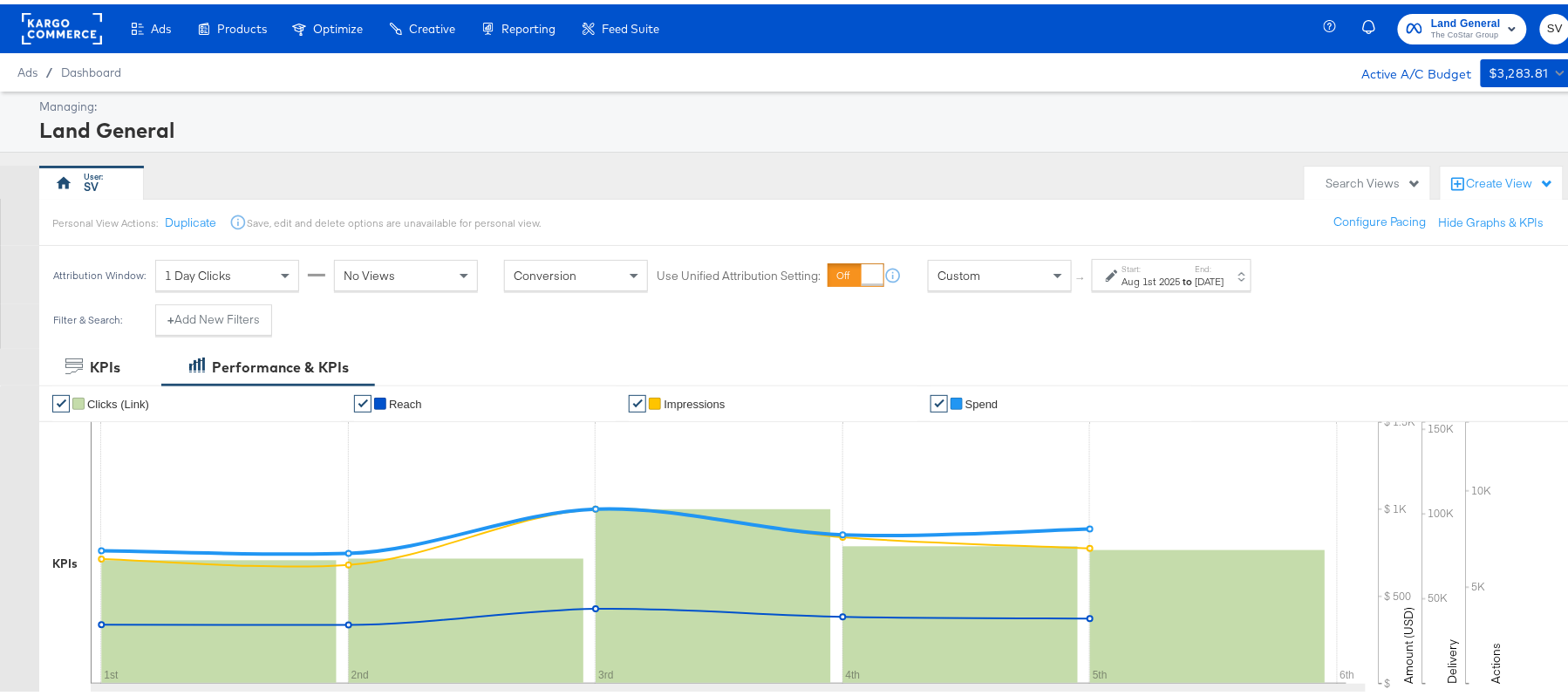 click on "[DATE]" at bounding box center [1210, 277] 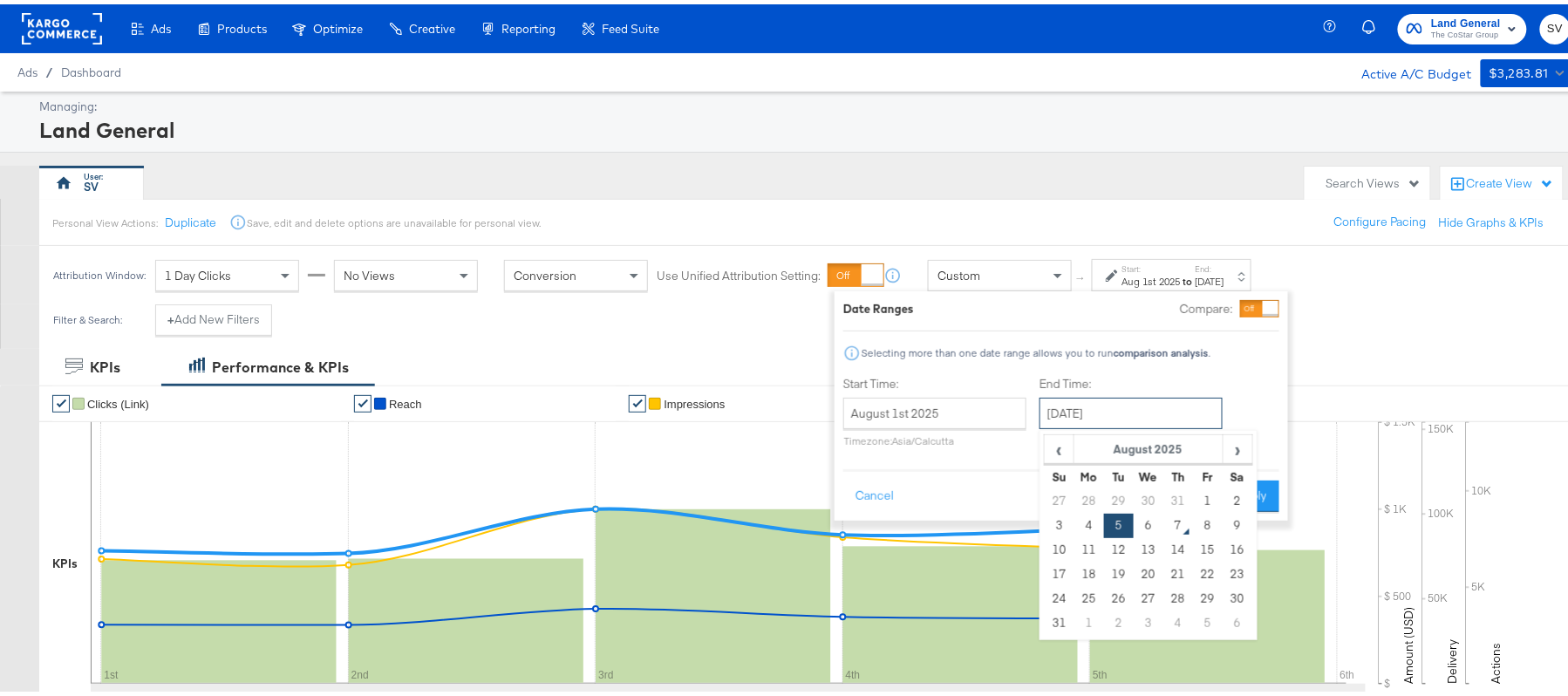 click on "[DATE]" at bounding box center [1131, 409] 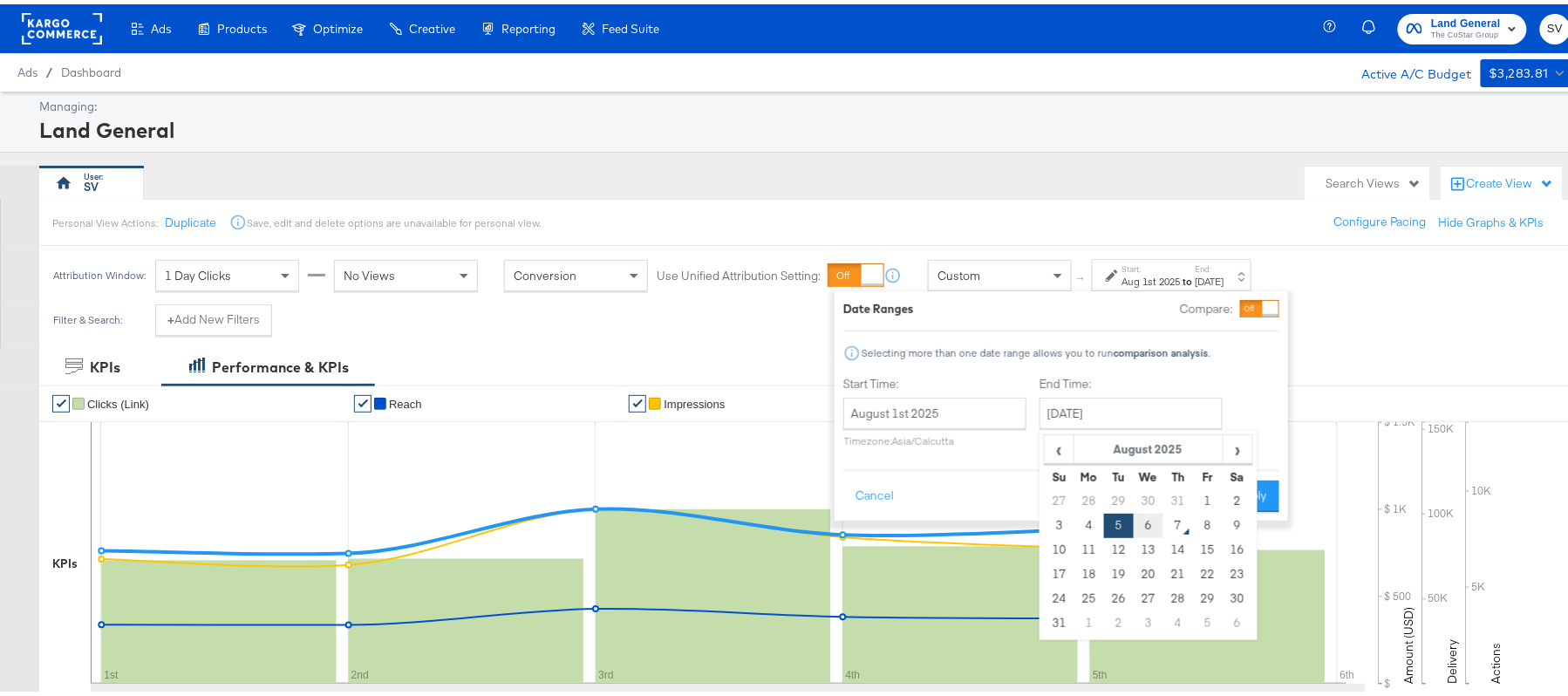 click on "6" at bounding box center [1149, 522] 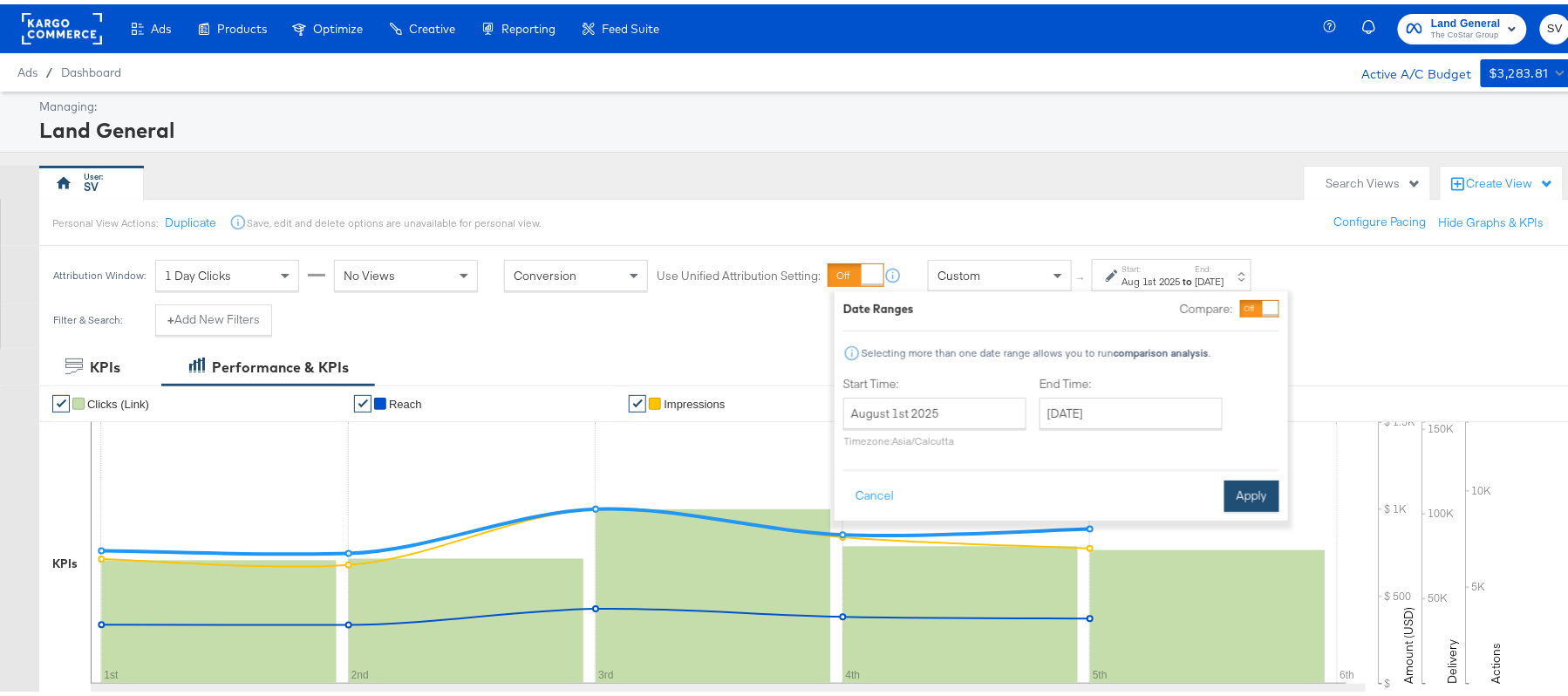 click on "Apply" at bounding box center (1251, 492) 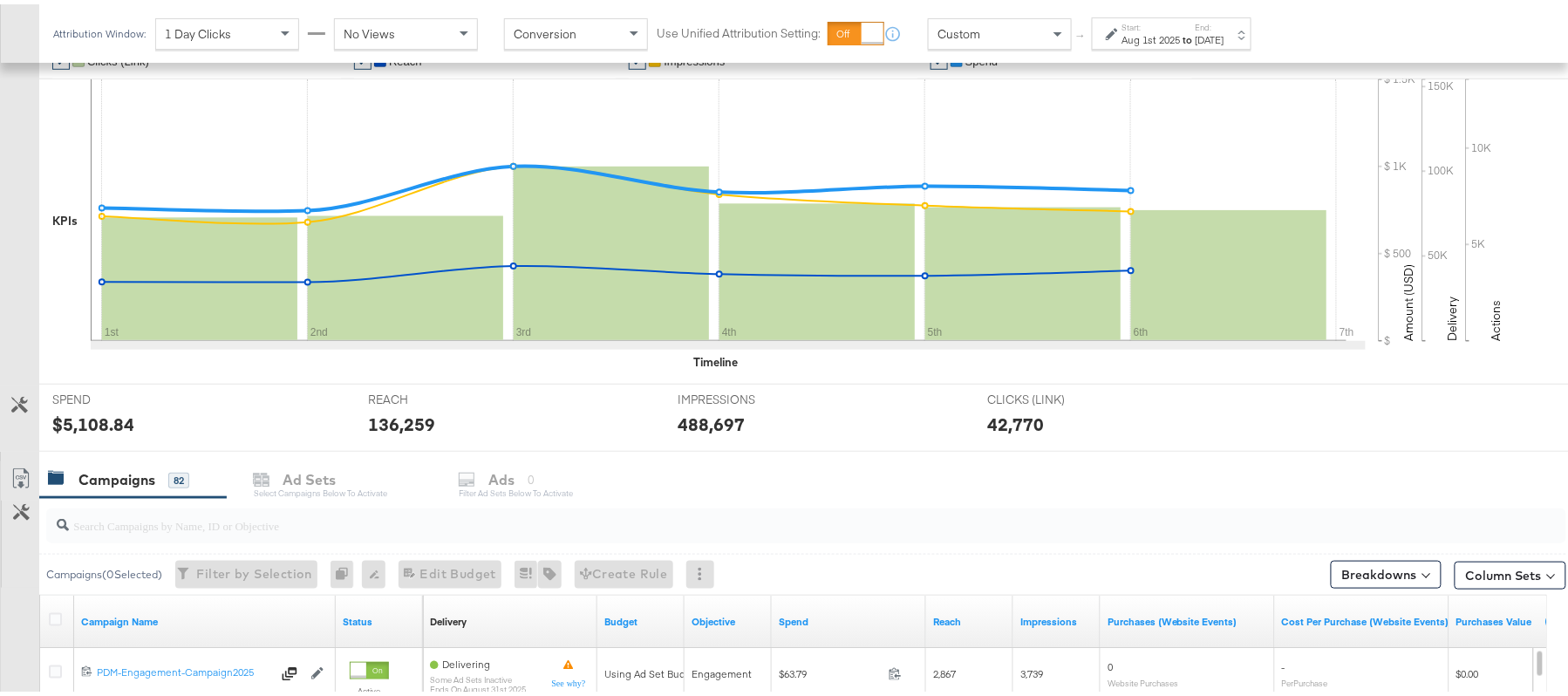 scroll, scrollTop: 345, scrollLeft: 0, axis: vertical 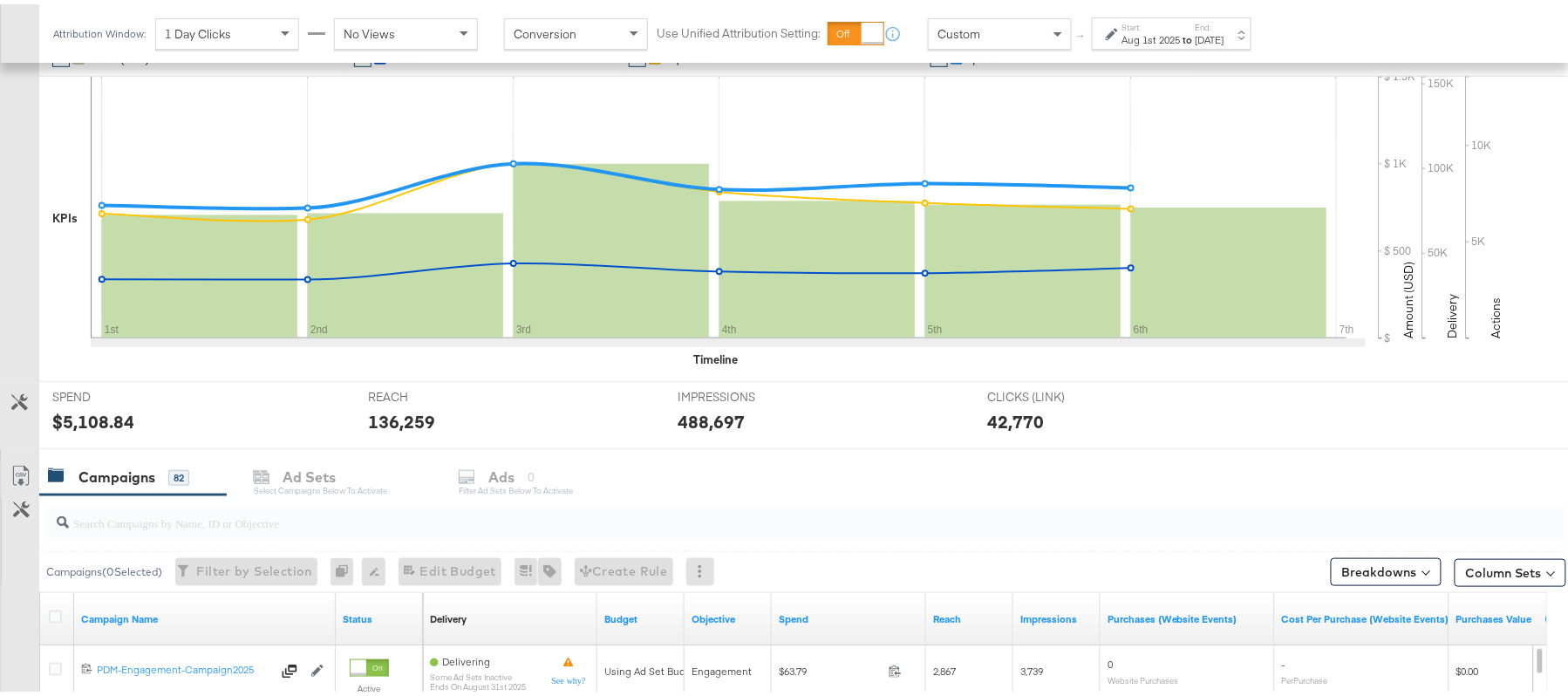 click at bounding box center [806, 519] 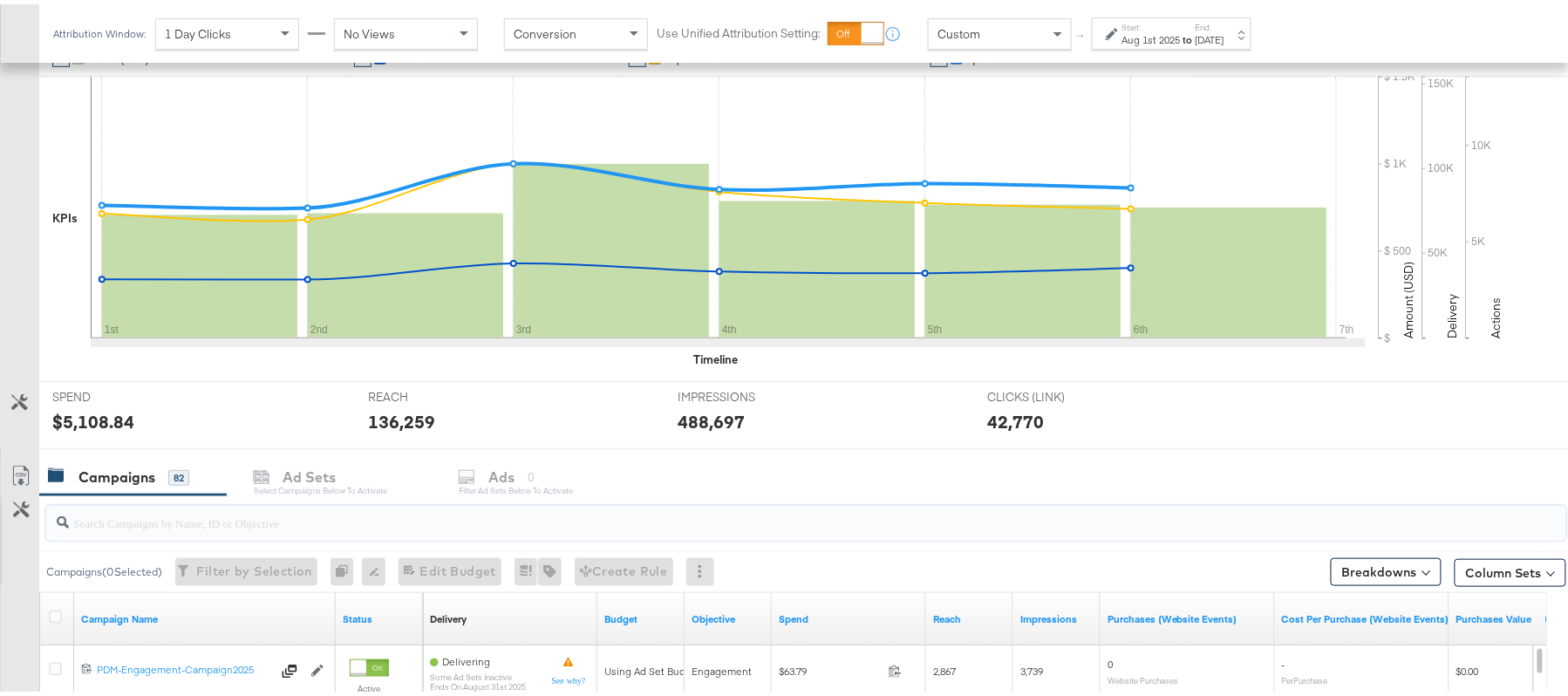 paste on "B2C_LAND_KC_RT_Sig_24" 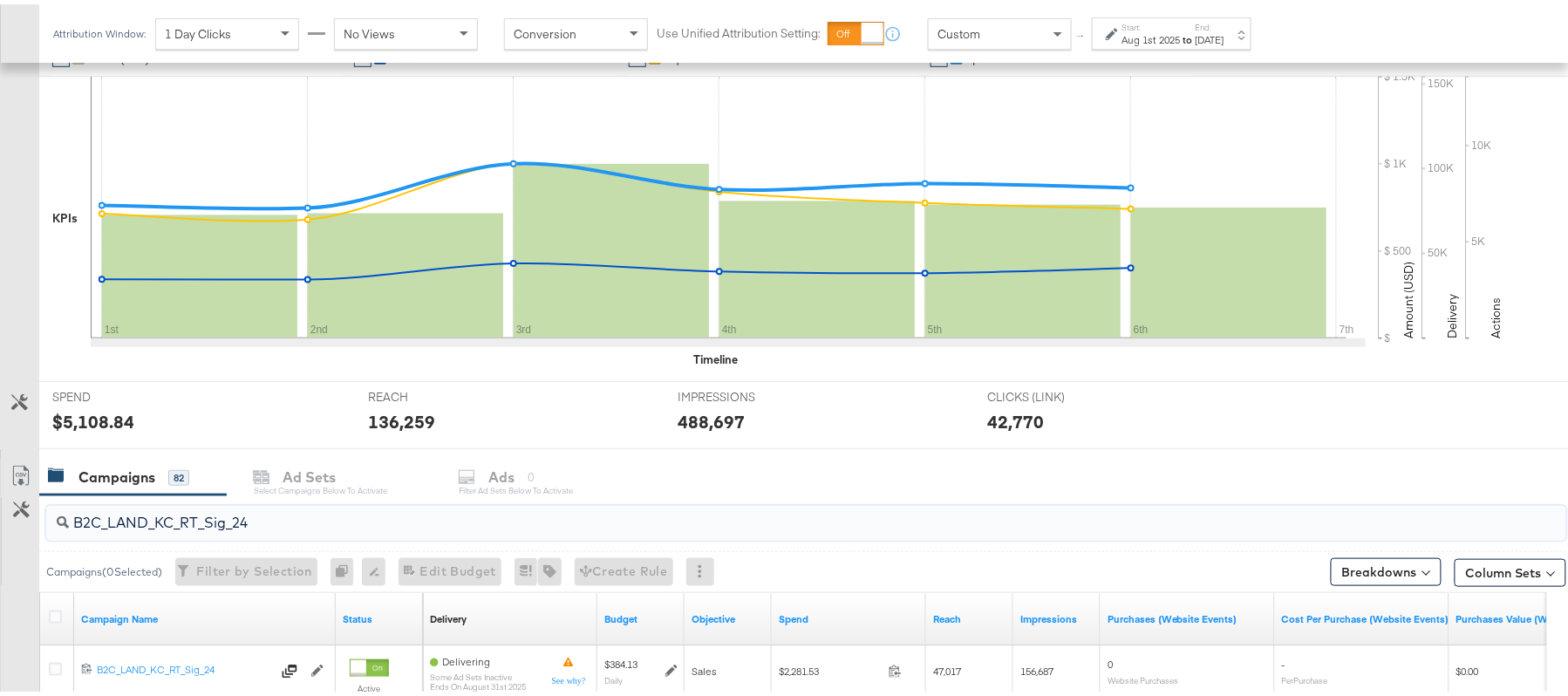 scroll, scrollTop: 525, scrollLeft: 0, axis: vertical 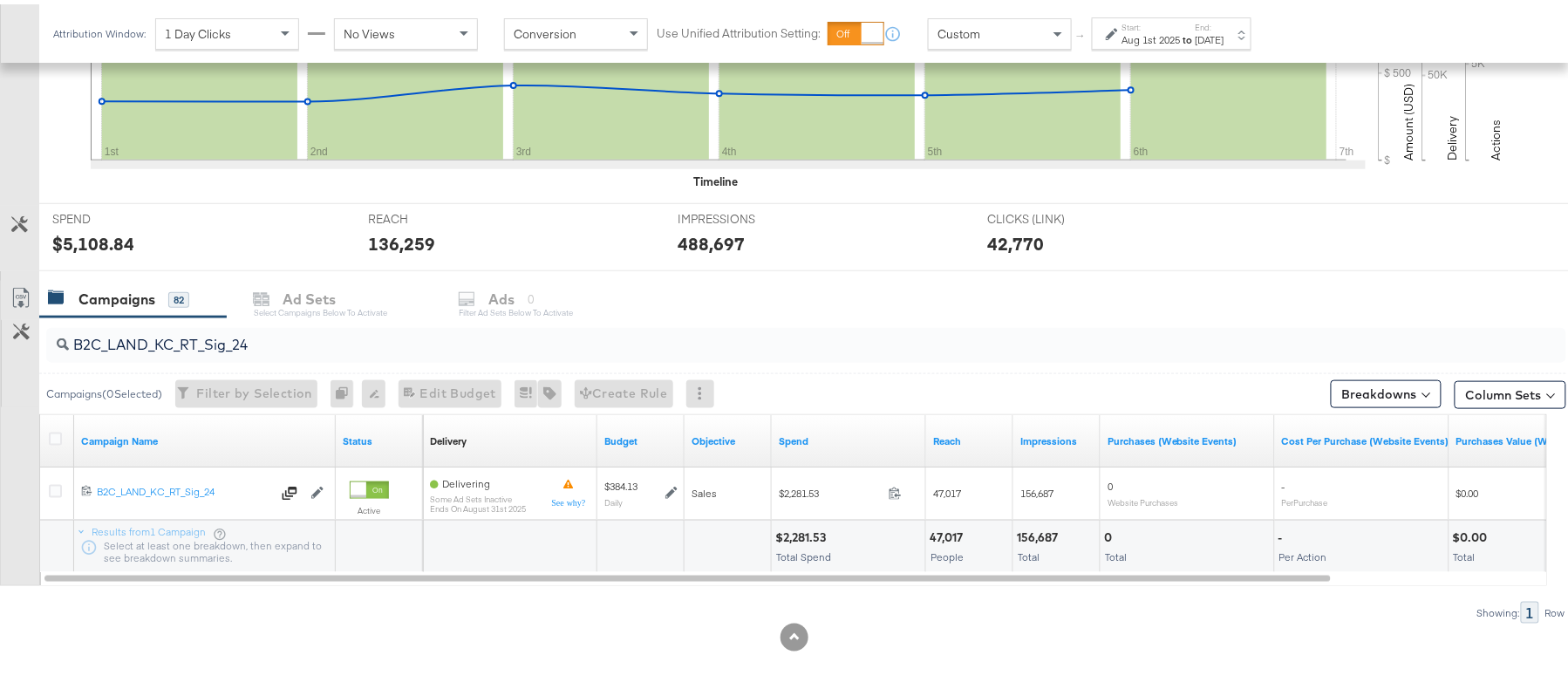 click on "$2,281.53" at bounding box center [803, 533] 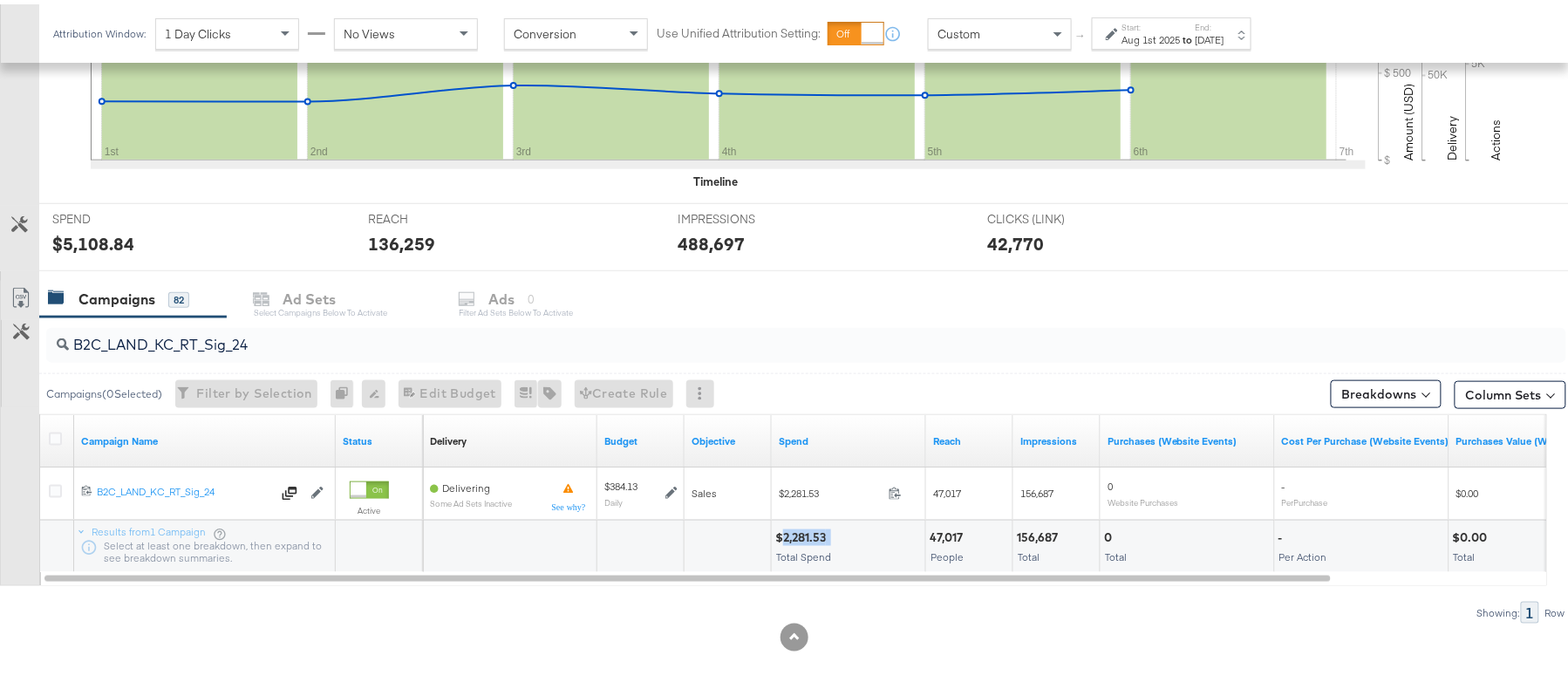 click on "$2,281.53" at bounding box center [803, 533] 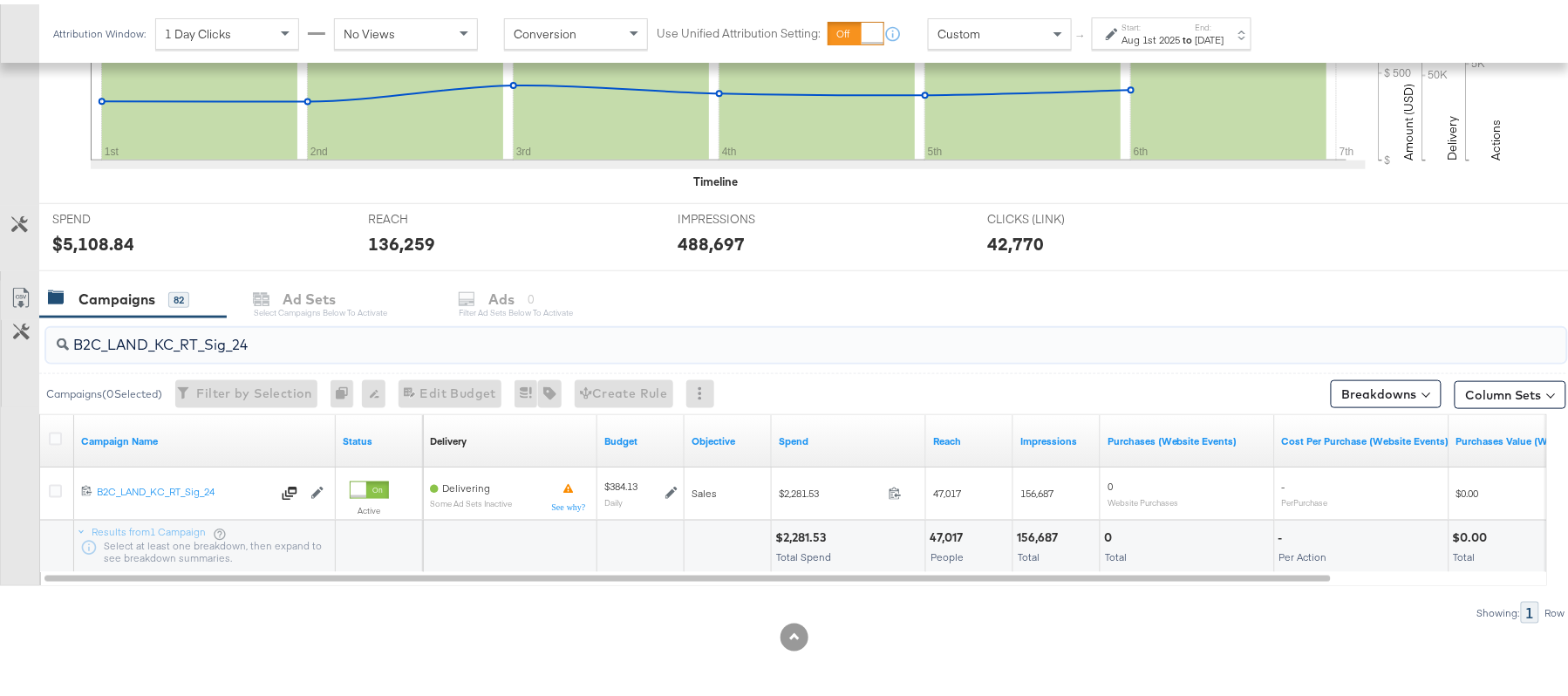 click on "B2C_LAND_KC_RT_Sig_24" at bounding box center (748, 333) 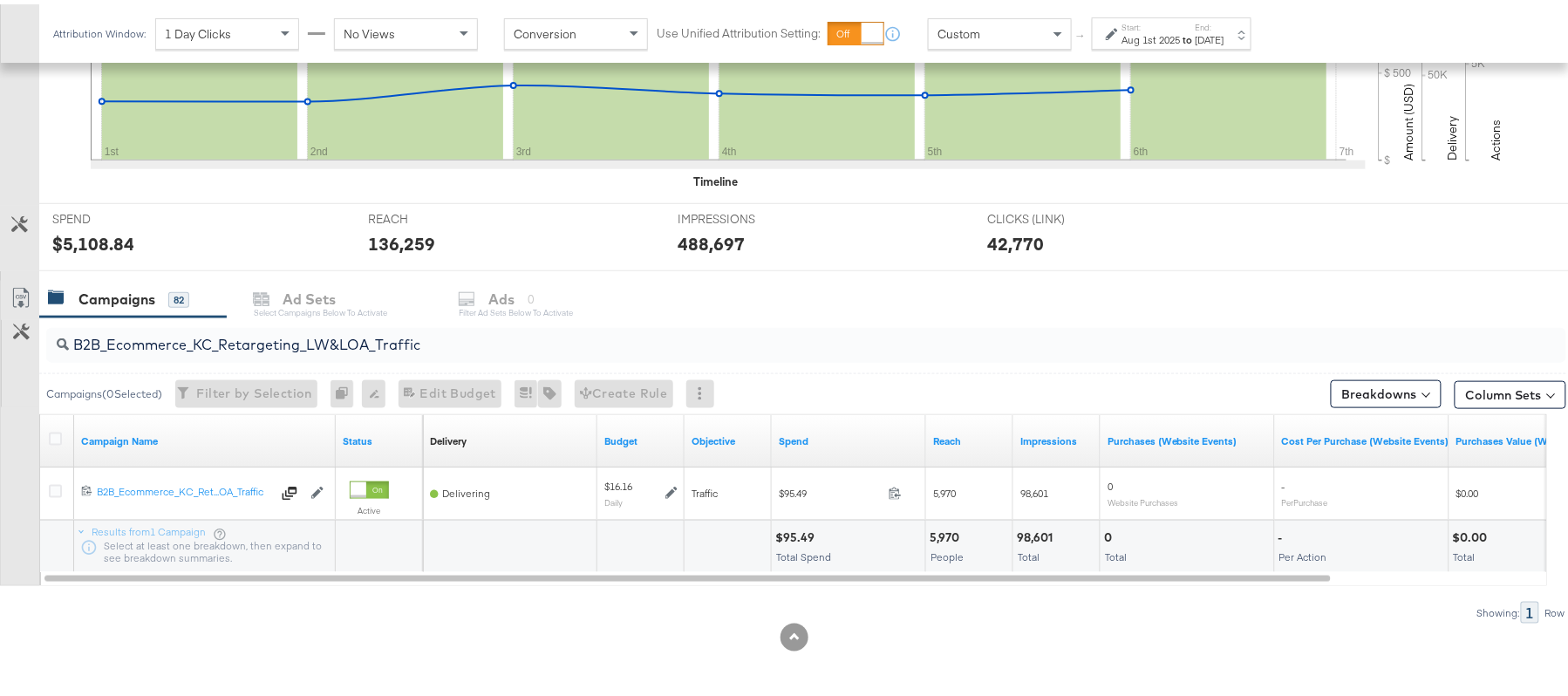 click on "$95.49" at bounding box center [797, 533] 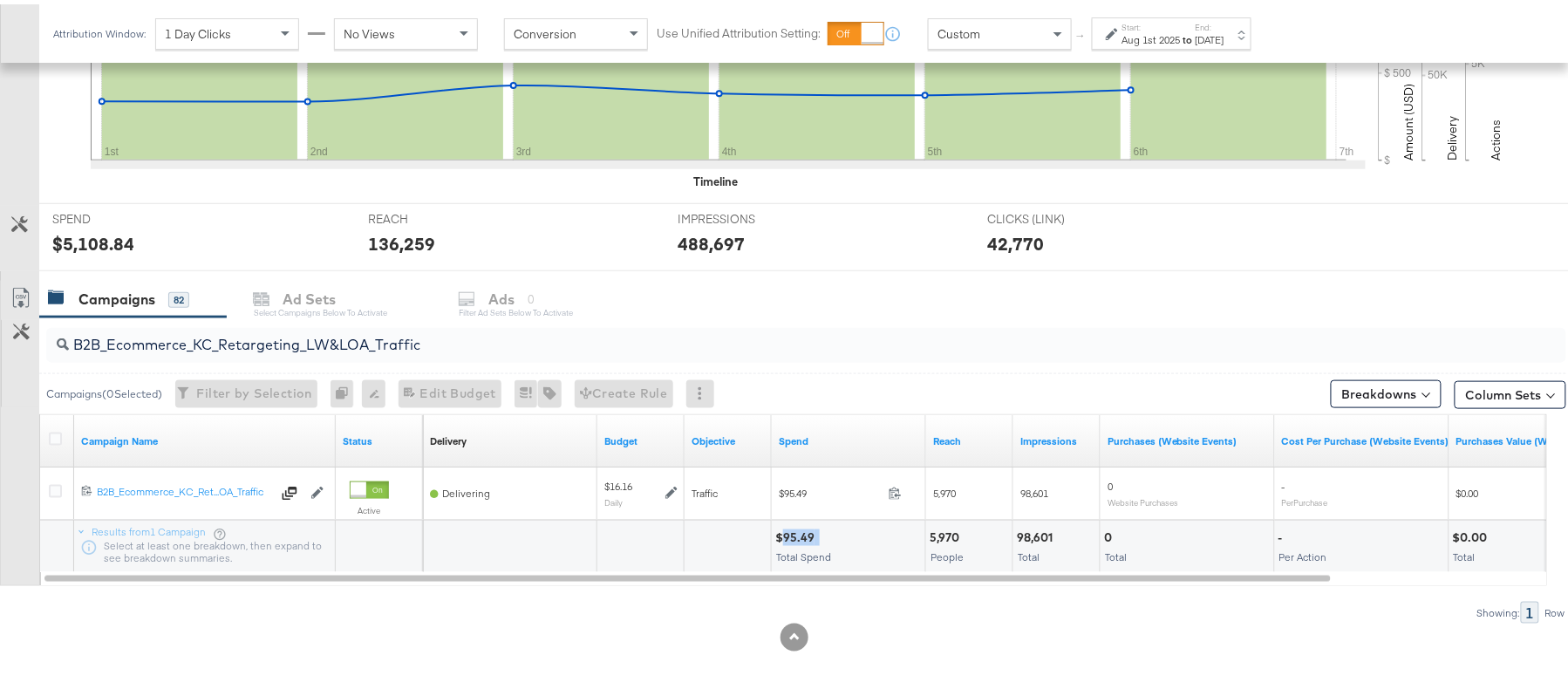 click on "$95.49" at bounding box center [797, 533] 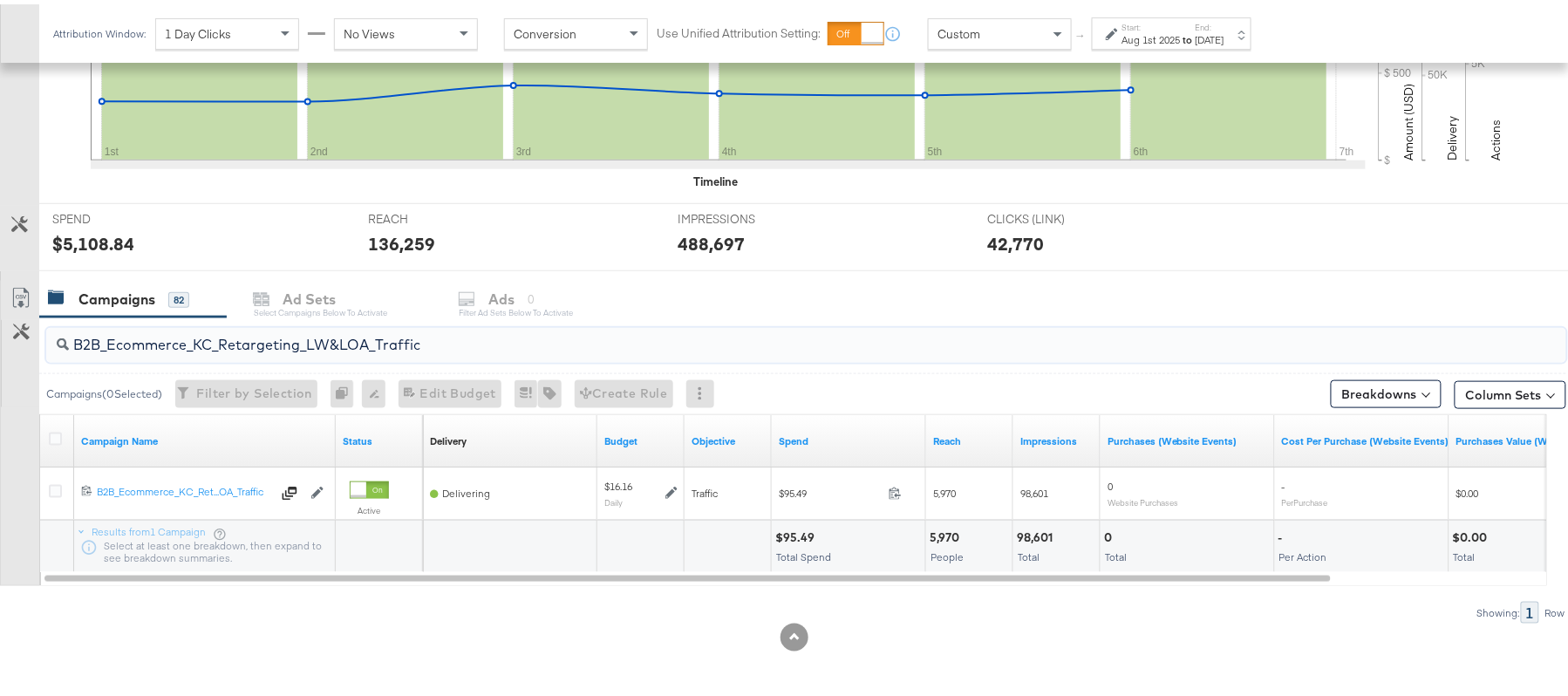 click on "B2B_Ecommerce_KC_Retargeting_LW&LOA_Traffic" at bounding box center [748, 333] 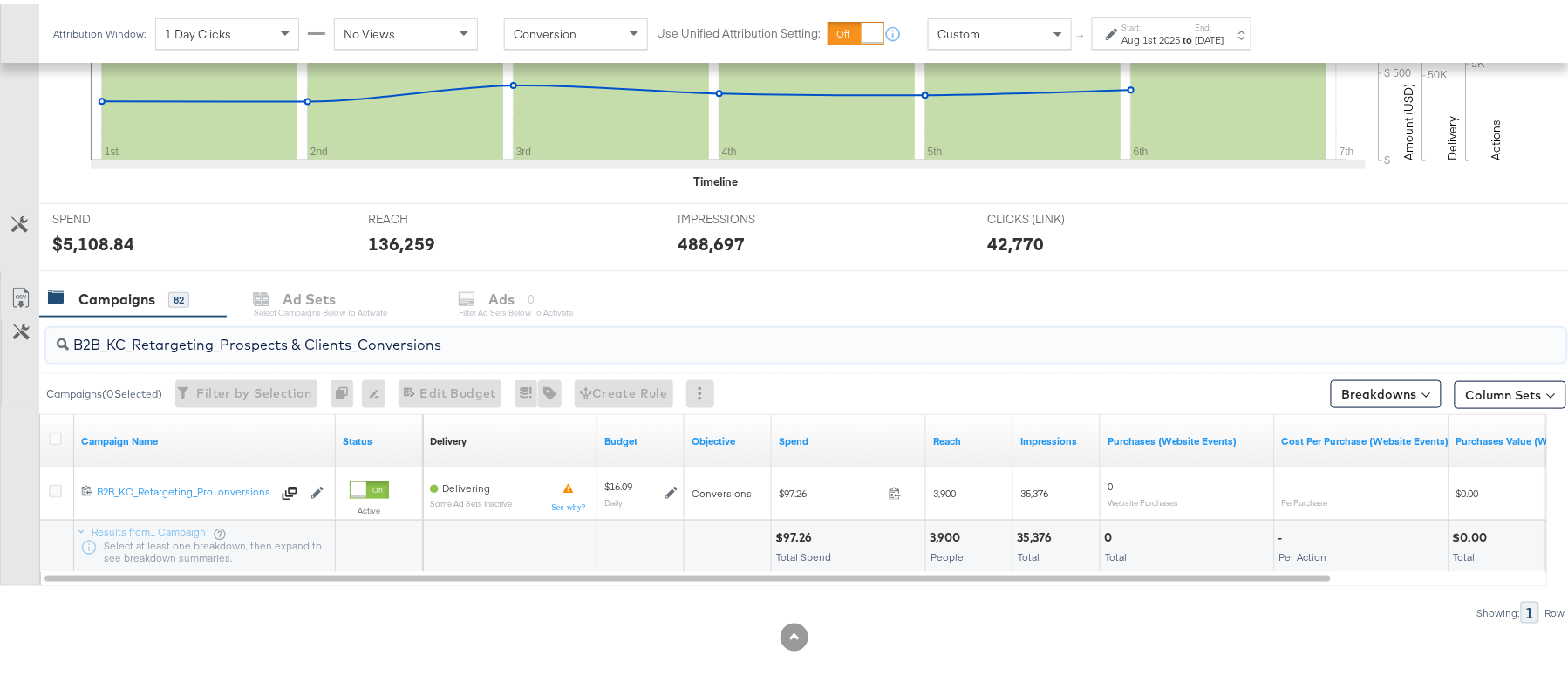 click on "$97.26" at bounding box center (796, 533) 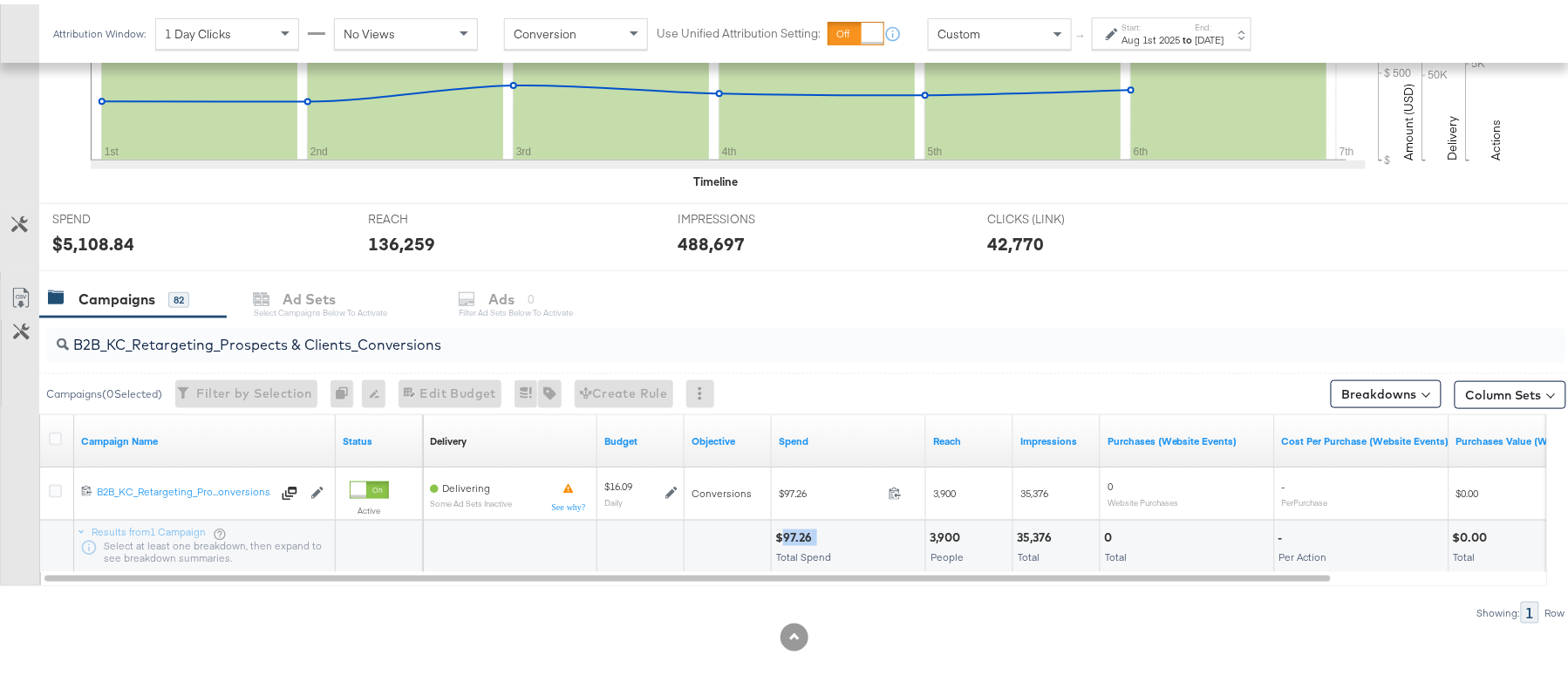click on "$97.26" at bounding box center (796, 533) 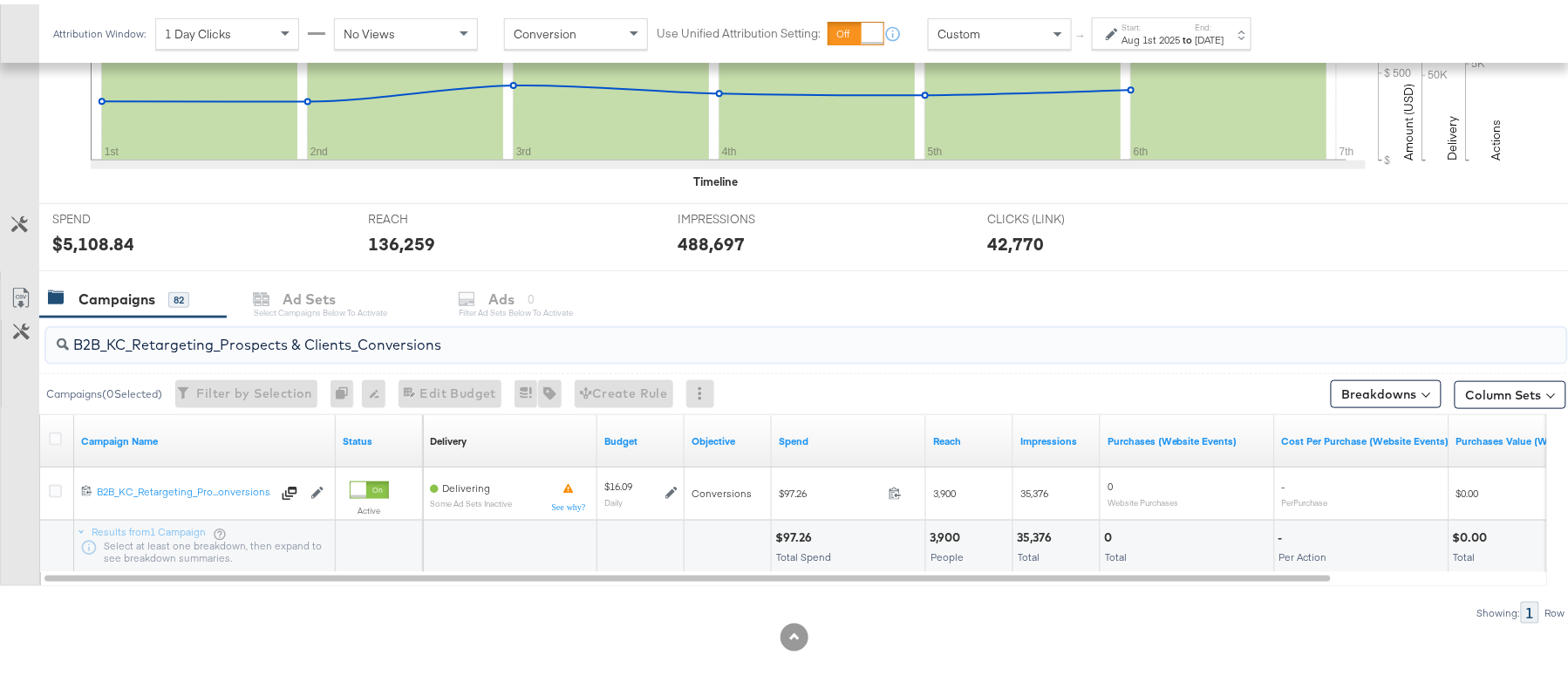 click on "B2B_KC_Retargeting_Prospects & Clients_Conversions" at bounding box center [748, 333] 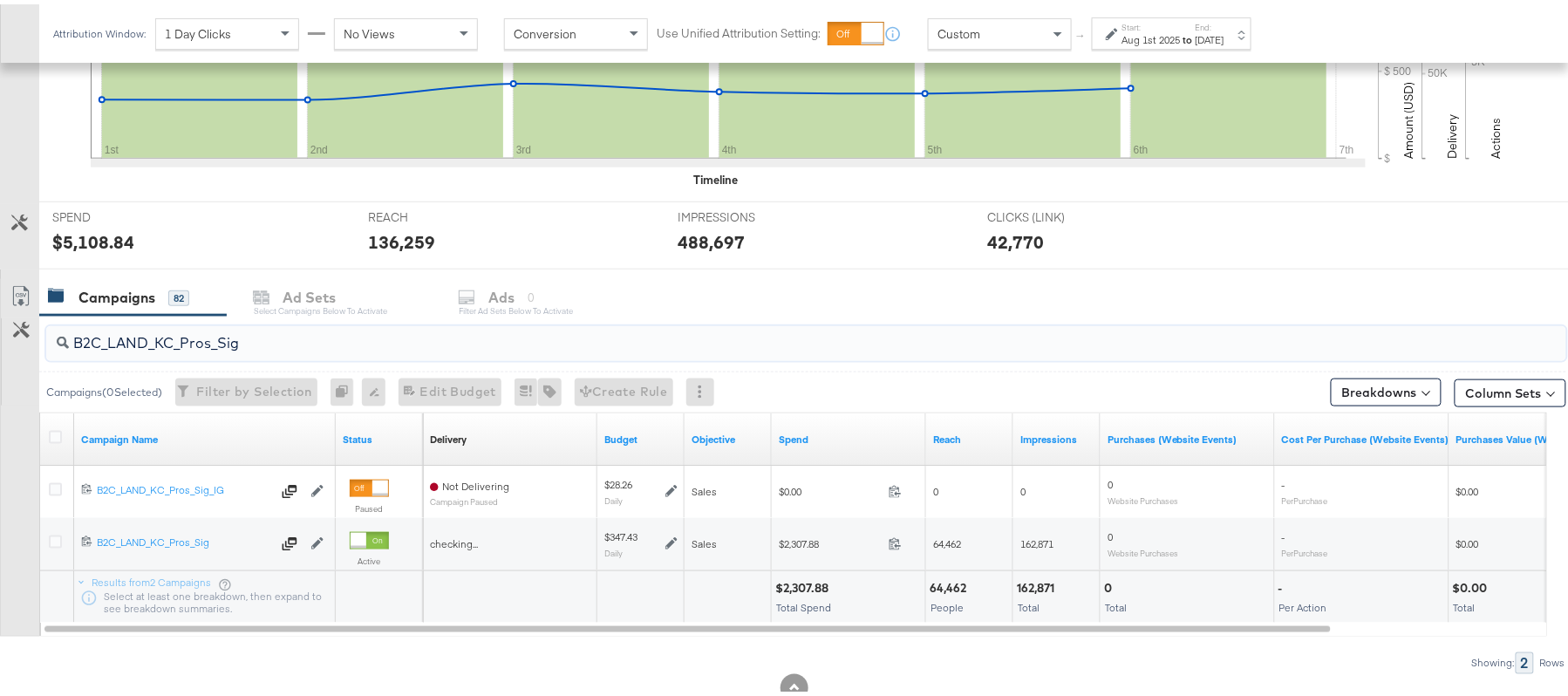 type on "B2C_LAND_KC_Pros_Sig" 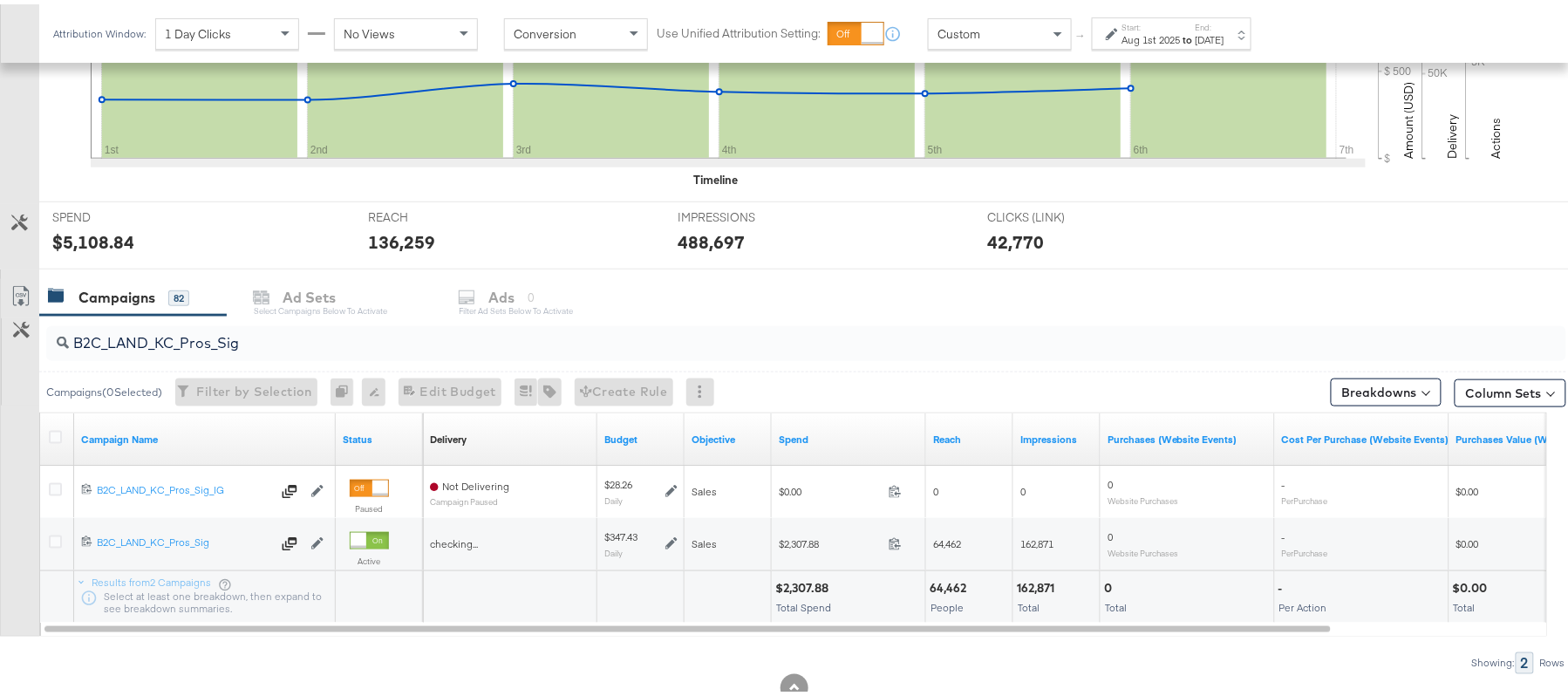 click on "$2,307.88" at bounding box center (804, 583) 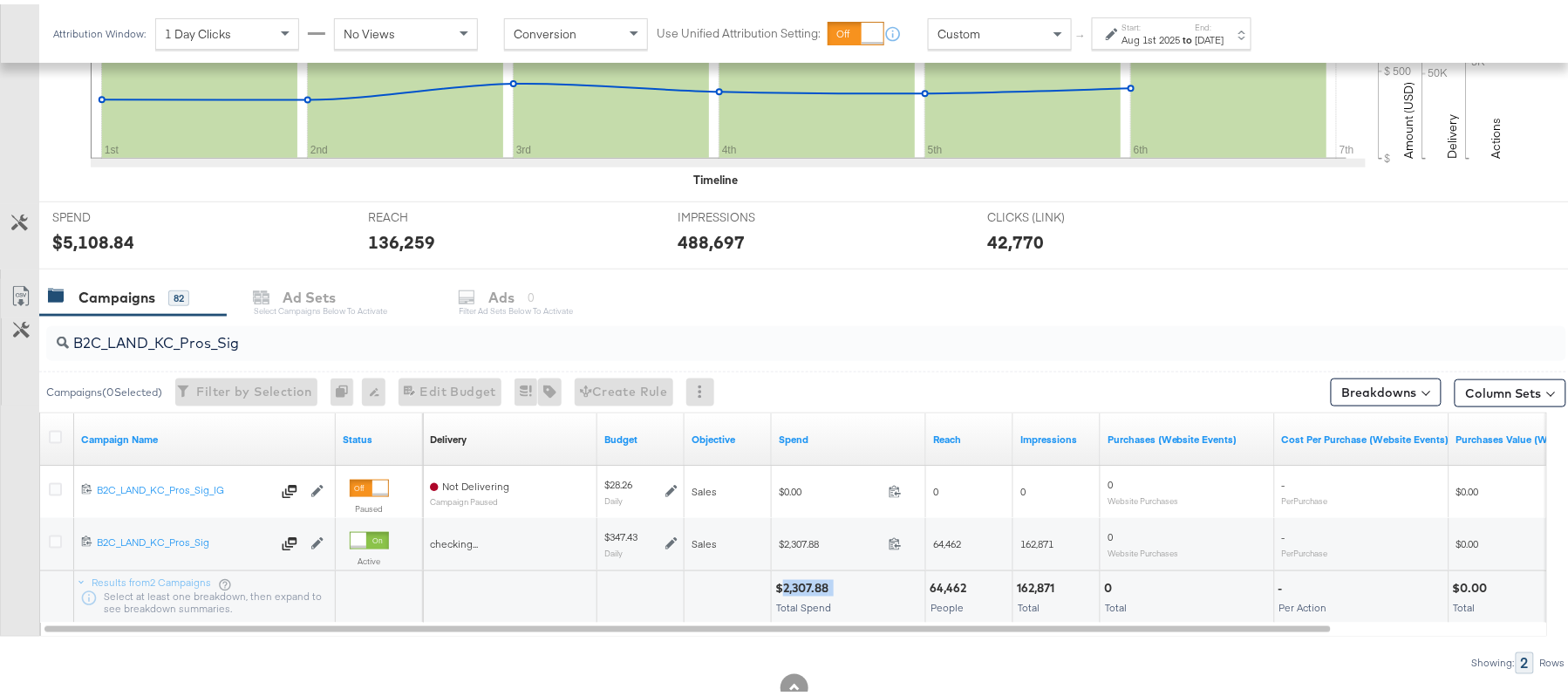 click on "$2,307.88" at bounding box center [804, 583] 